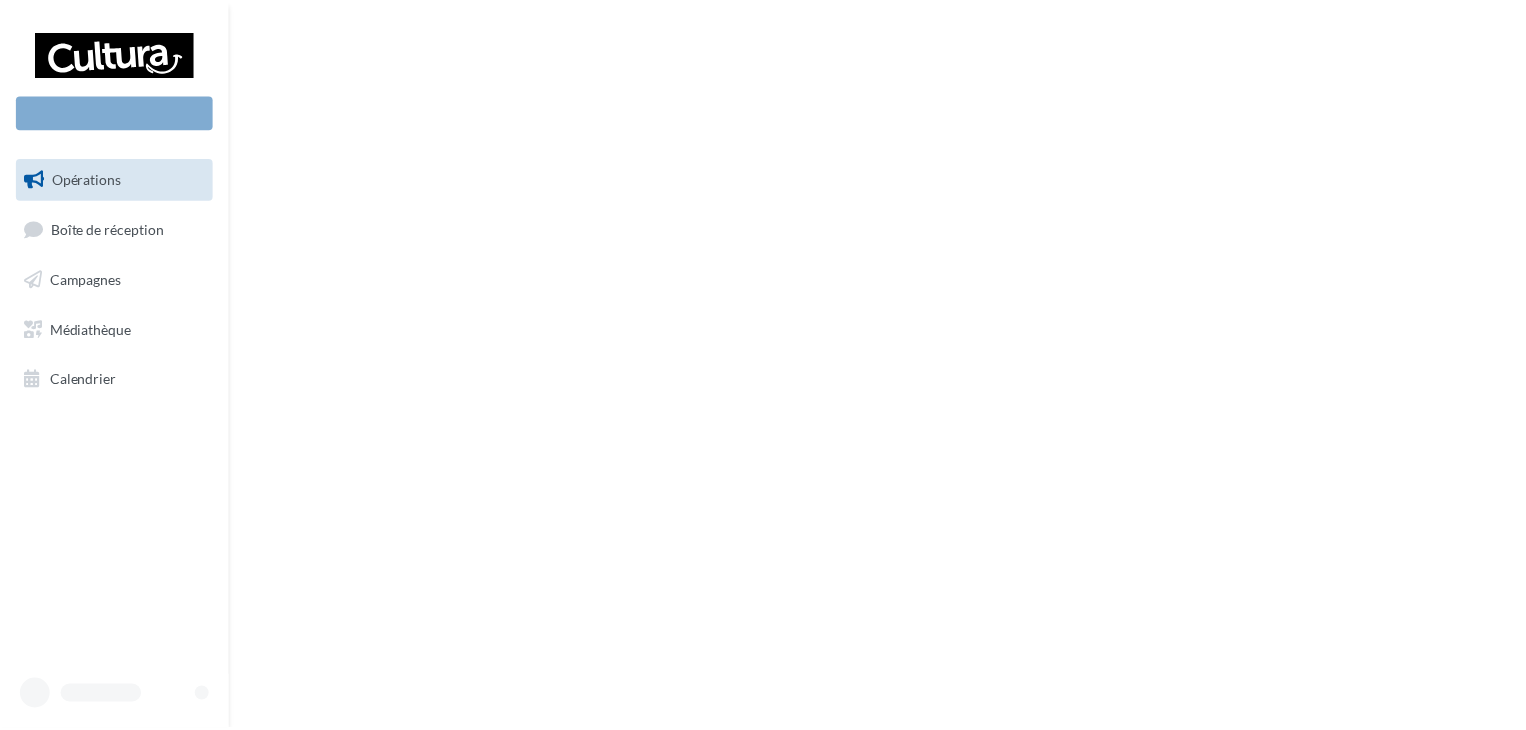 scroll, scrollTop: 0, scrollLeft: 0, axis: both 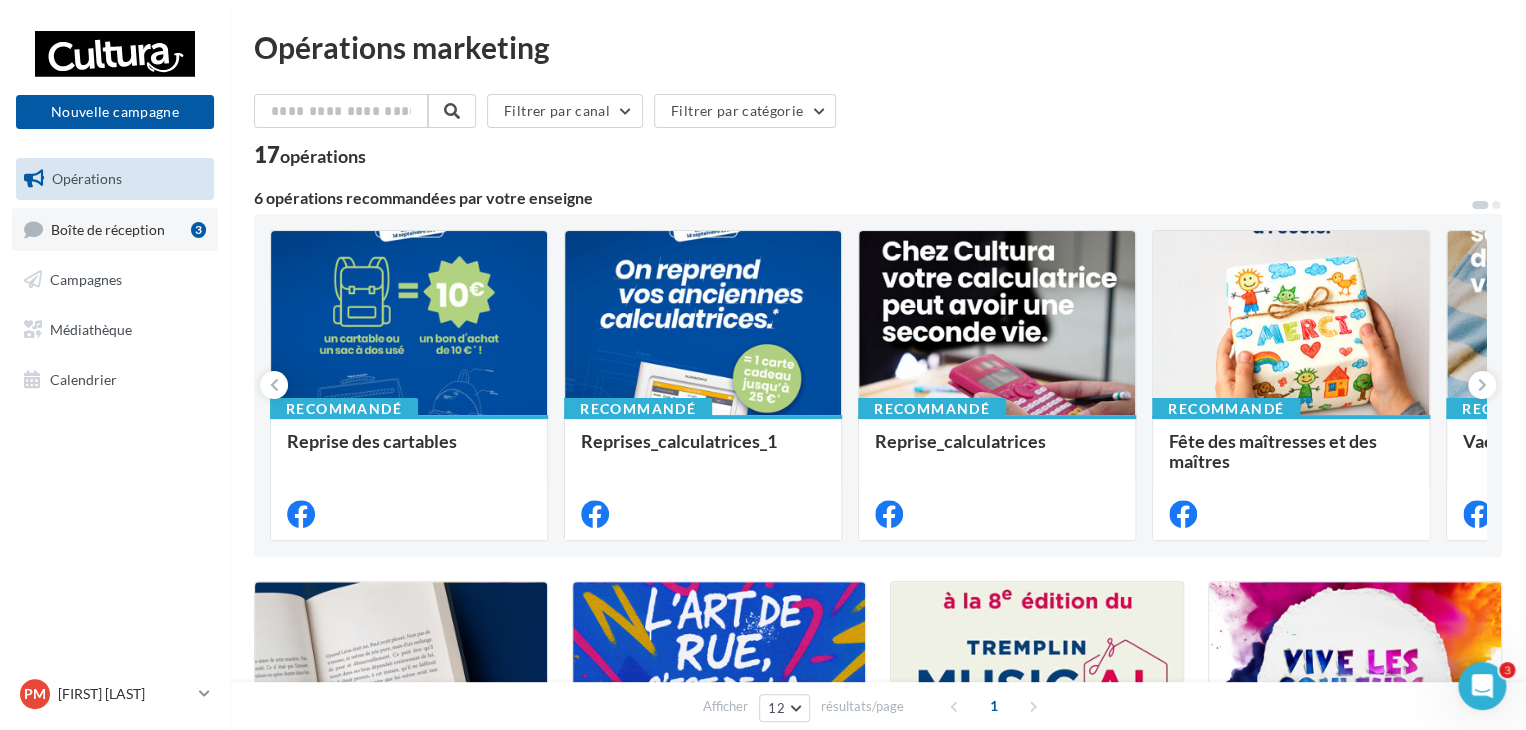 click on "Boîte de réception" at bounding box center [108, 228] 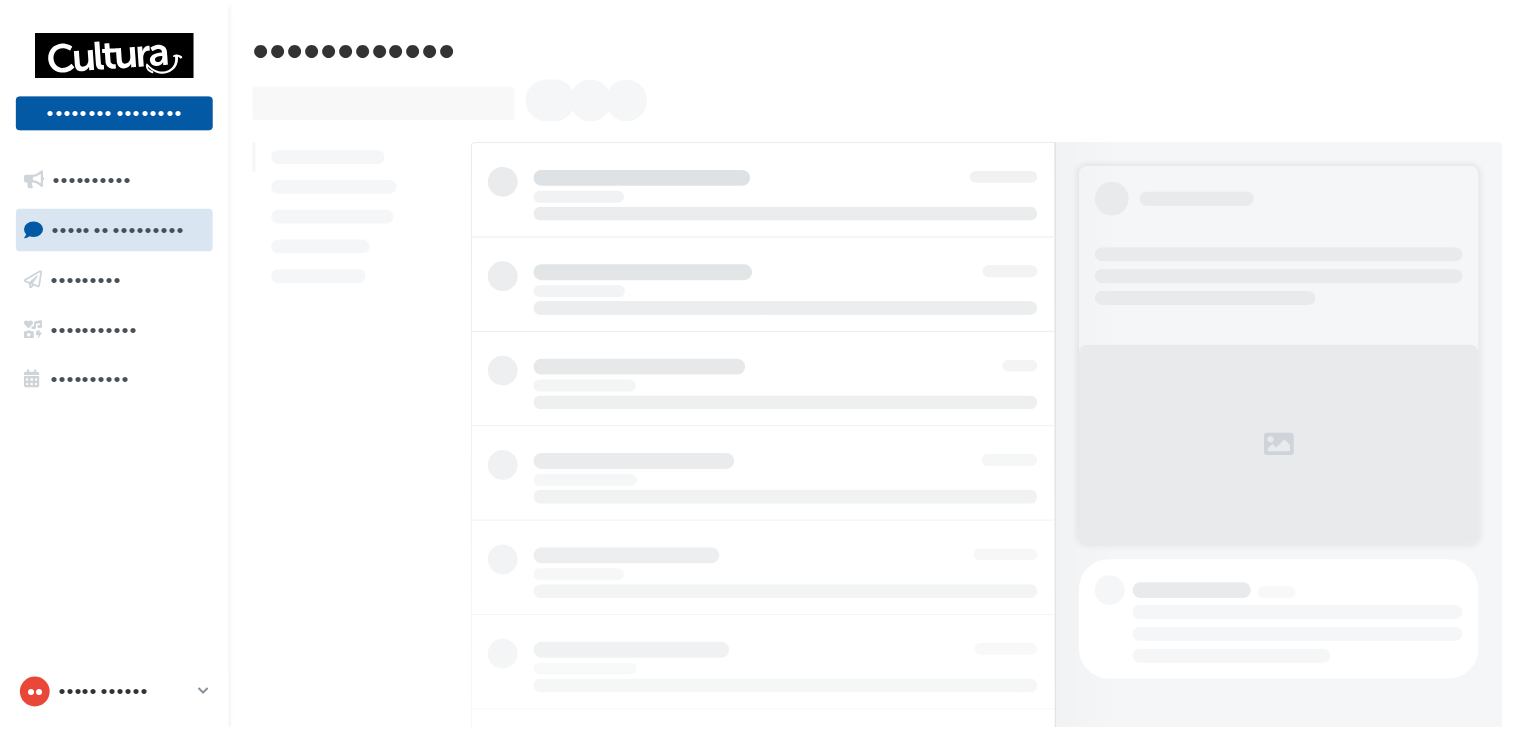 scroll, scrollTop: 0, scrollLeft: 0, axis: both 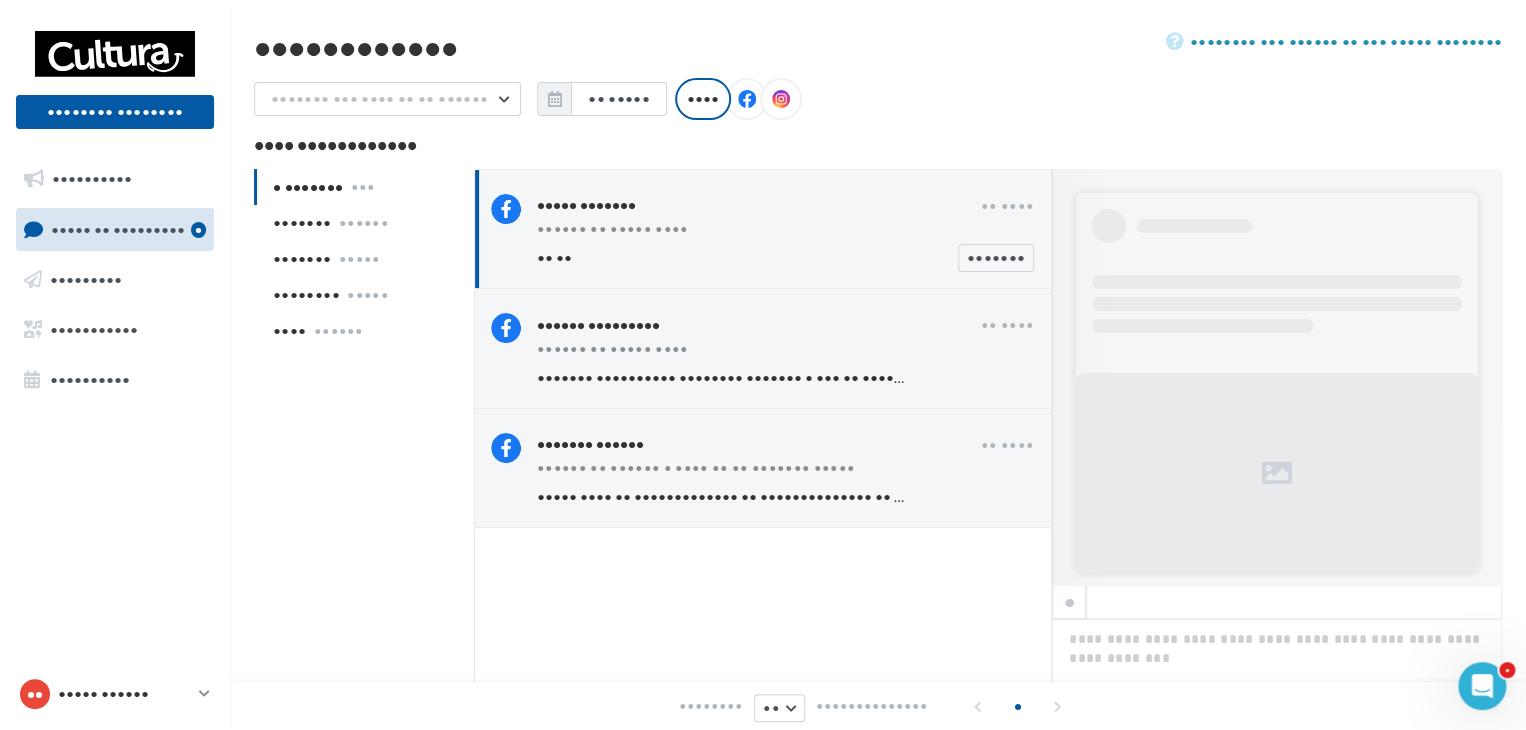 click on "•••••• •• ••••• ••••" at bounding box center (785, 231) 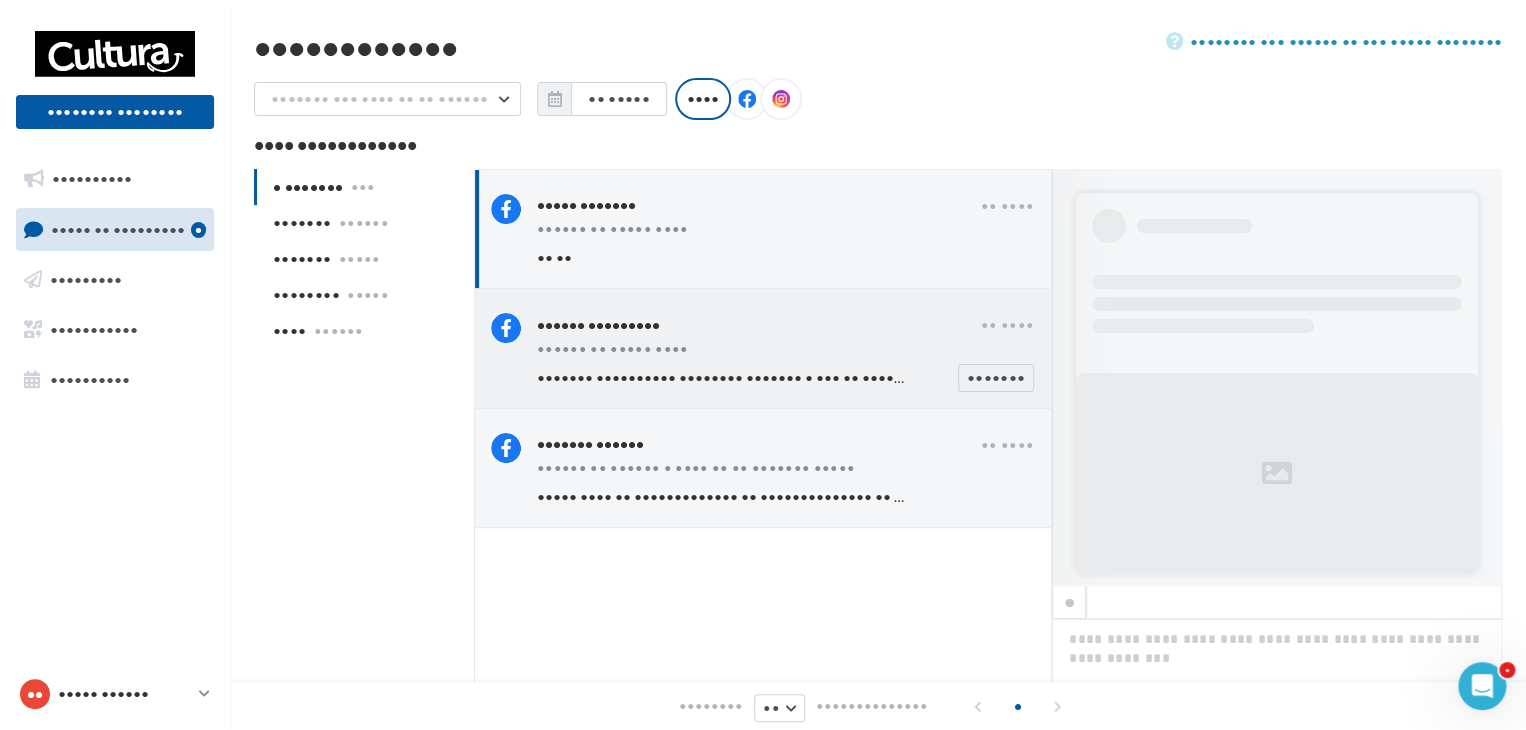 click on "•••••• •••••••••
•• ••••
•••••• •• ••••• ••••
•••••••
•••••••••• •••••••• ••••••• • ••• •• •••• •••
•••••••" at bounding box center [763, 348] 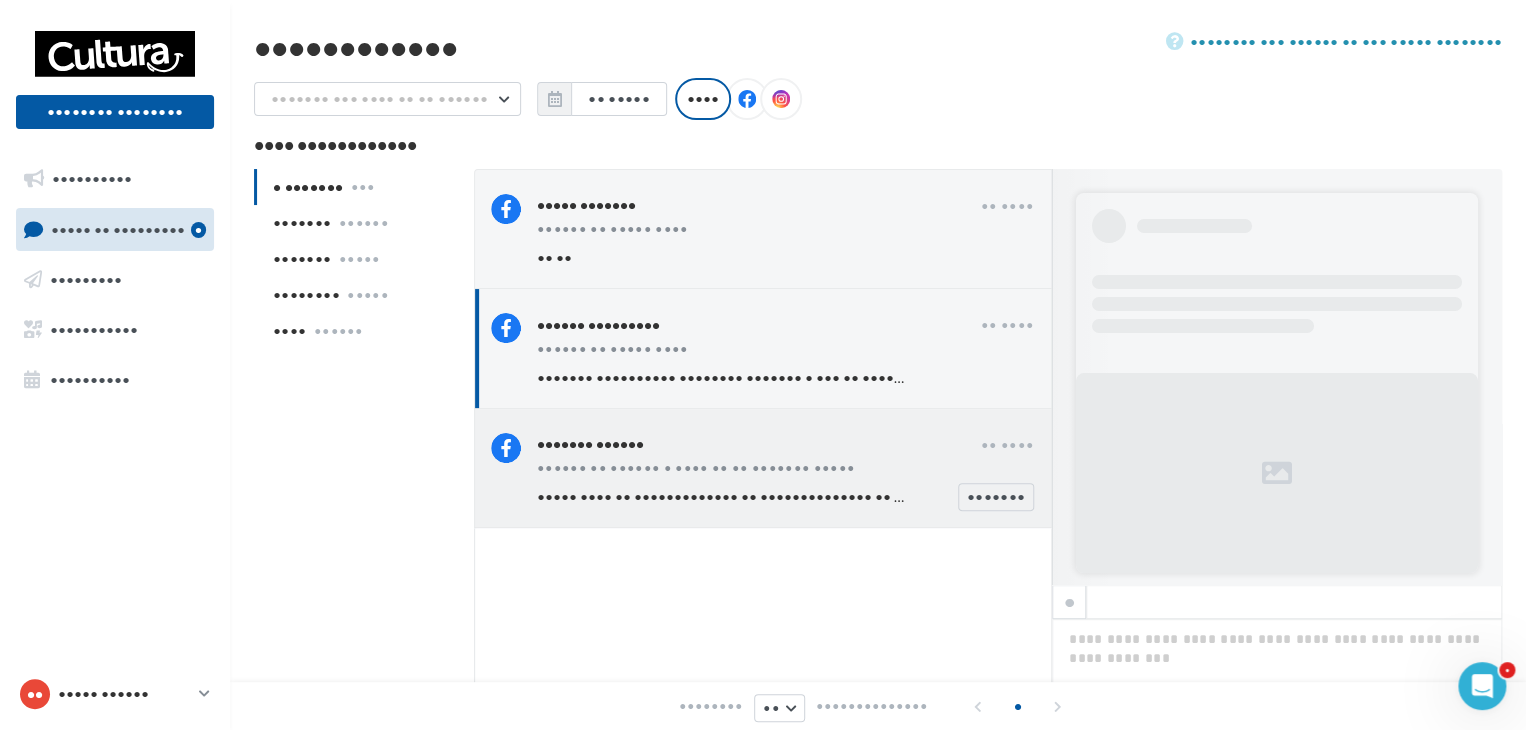 click on "••••••• ••••••" at bounding box center (759, 443) 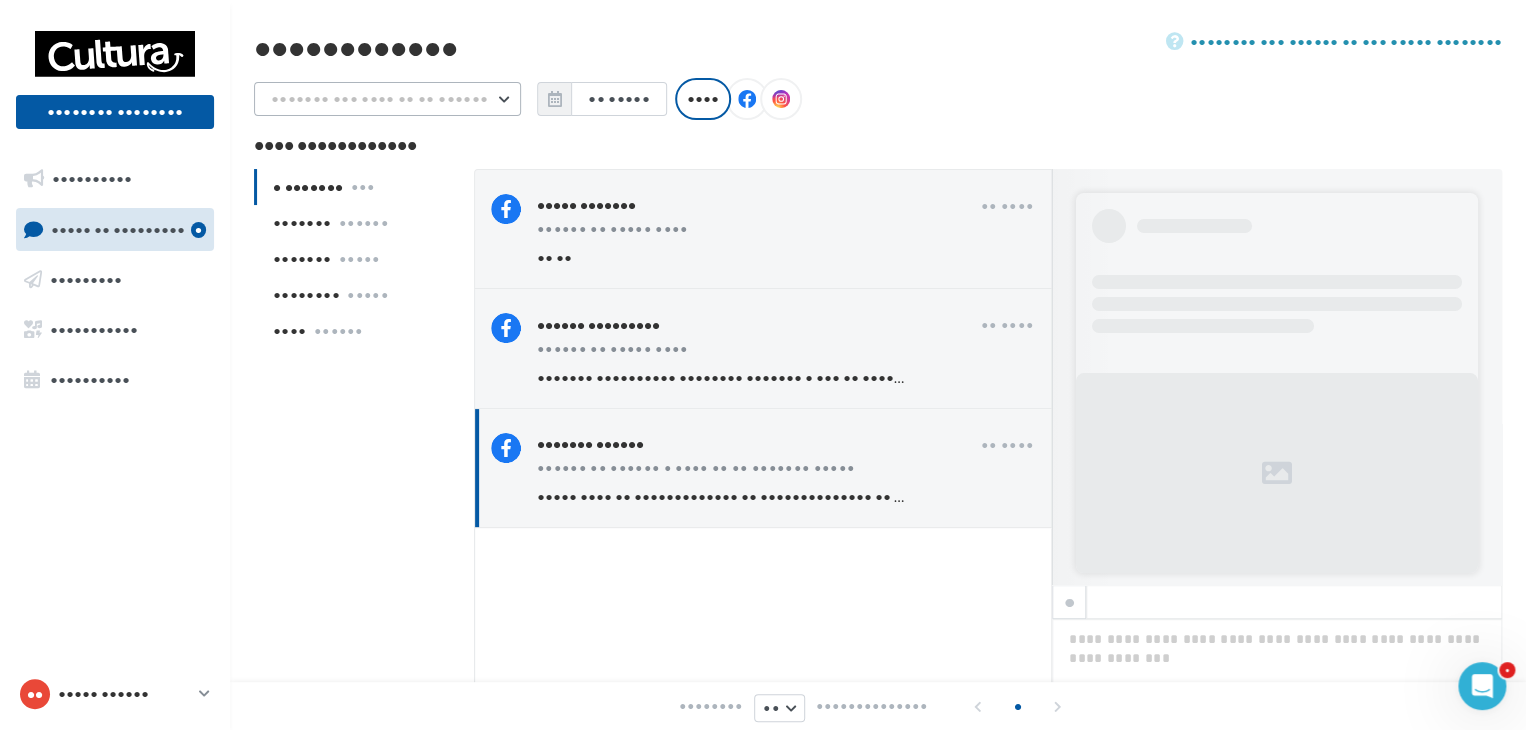click on "••••••• ••• •••• •• •• ••••••" at bounding box center (387, 99) 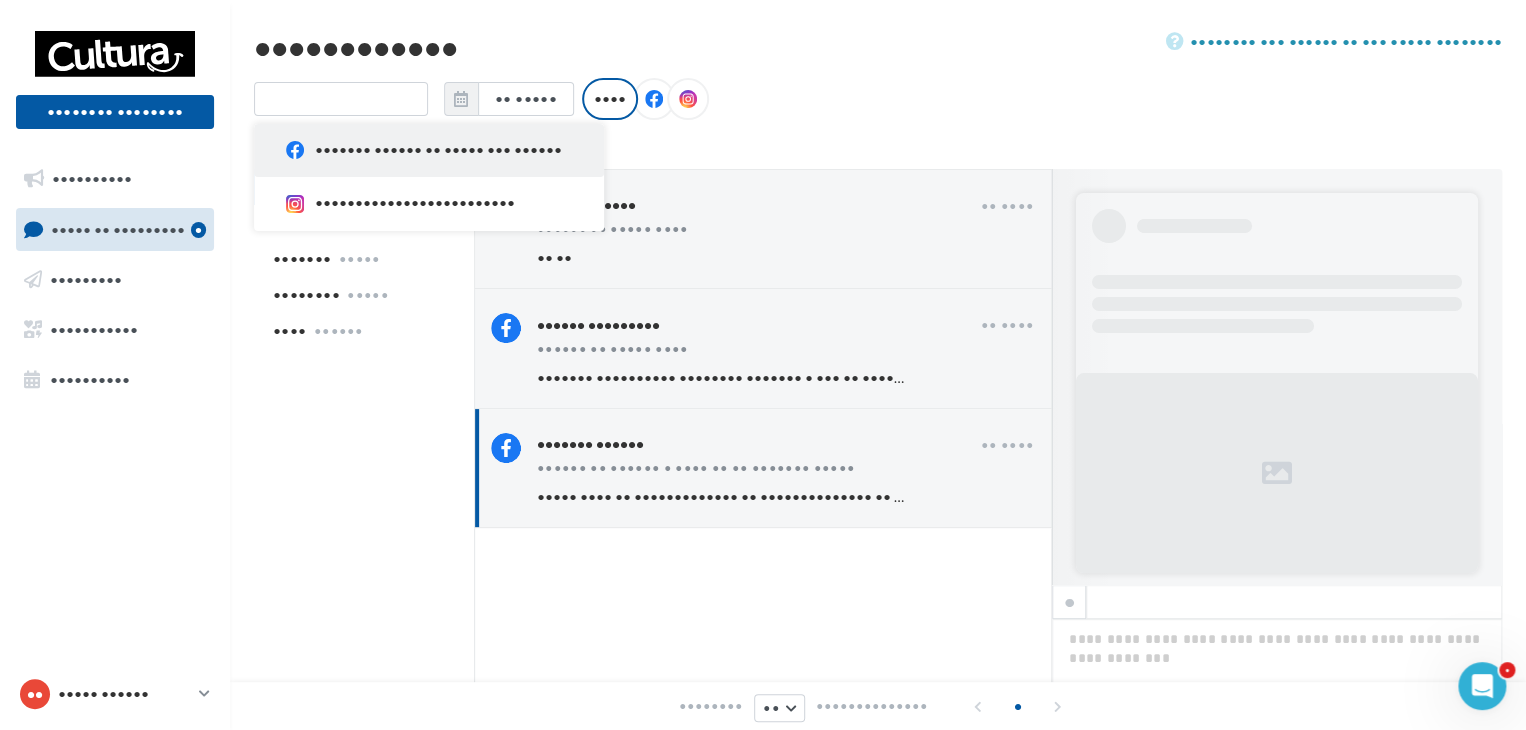 click on "••••••• •••••• •• •••••
••• ••••••" at bounding box center (443, 150) 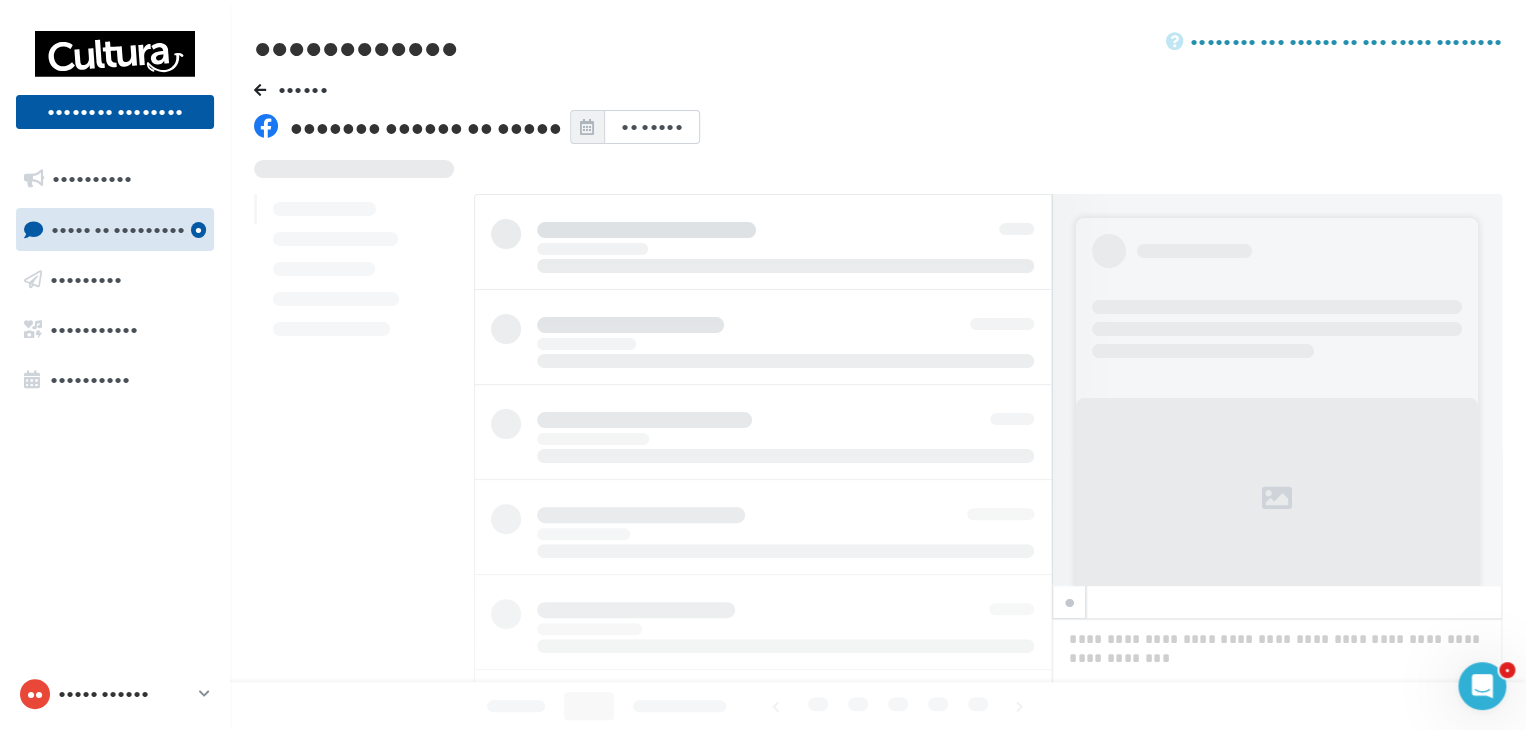 scroll, scrollTop: 0, scrollLeft: 0, axis: both 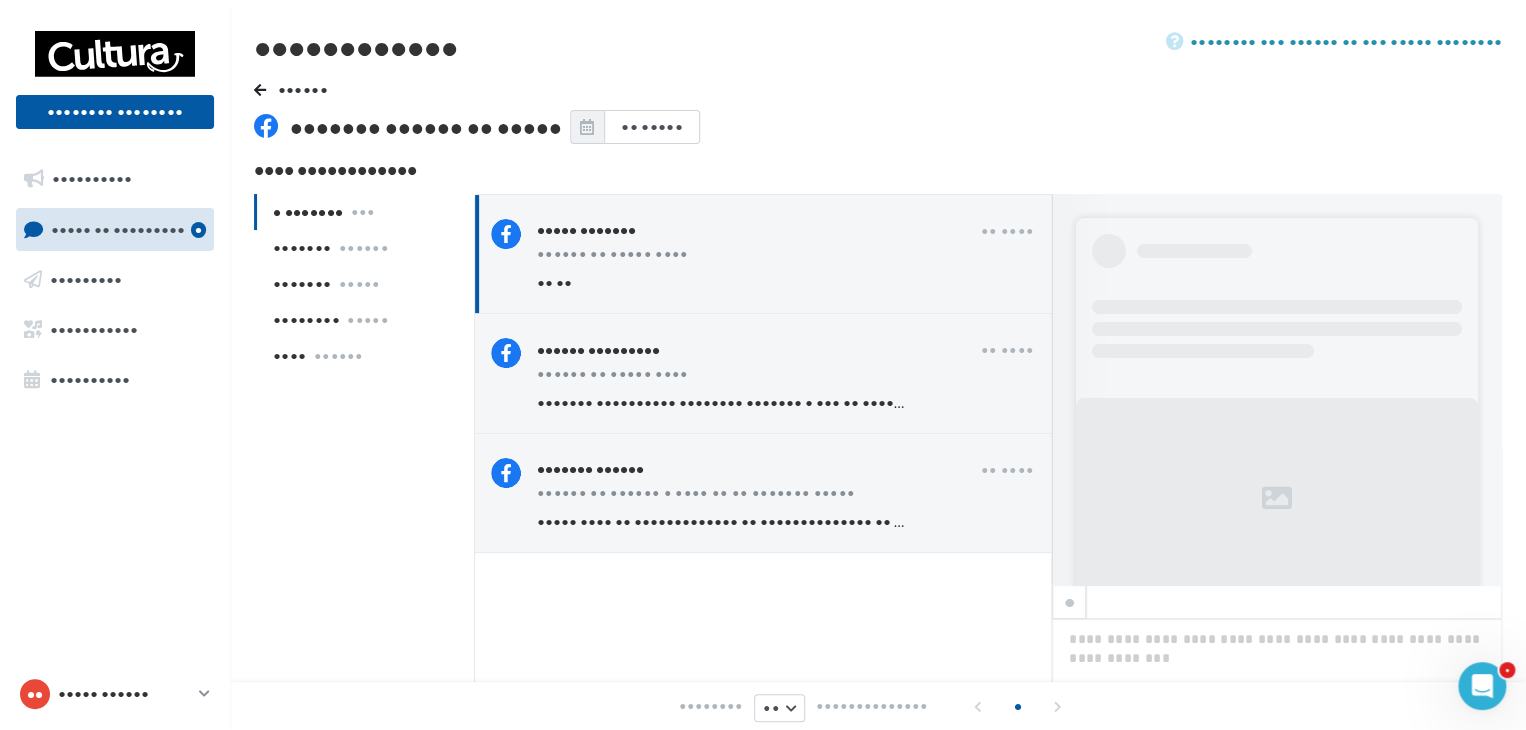 drag, startPoint x: 604, startPoint y: 261, endPoint x: 1087, endPoint y: 186, distance: 488.7883 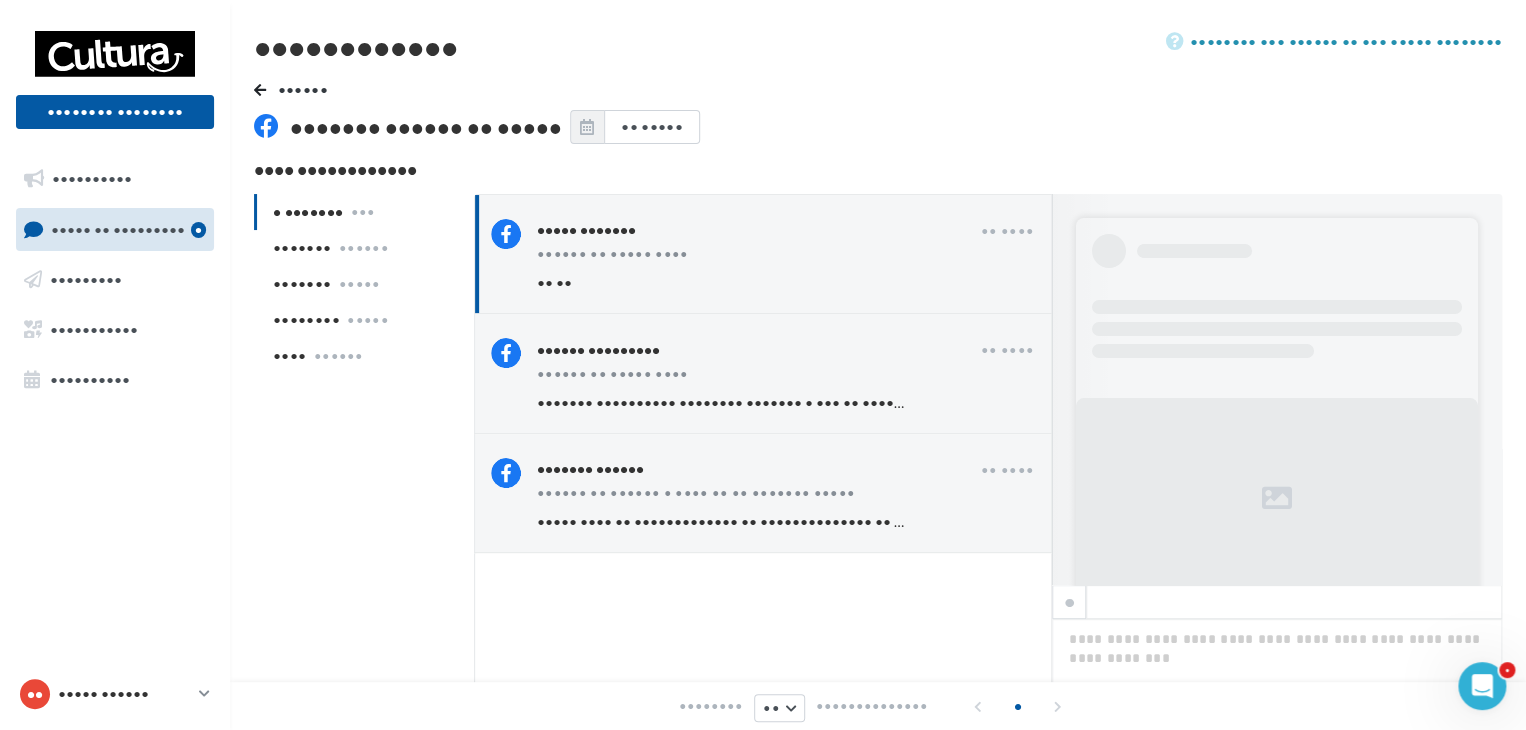 click on "••••••
••••••• •••••• •• •••••
•• •••••
•••••••••••••
•••• ••••••••••••
• •••••••
•••
•••••••
••••••
•••••••
•••••
••••••••
•••••
••••
••••••
••••• •••••••
•• ••••
•••••• •• ••••• ••••
•• ••
•••••••
•••••• •••••••••
•• ••••
•••••••" at bounding box center [878, 464] 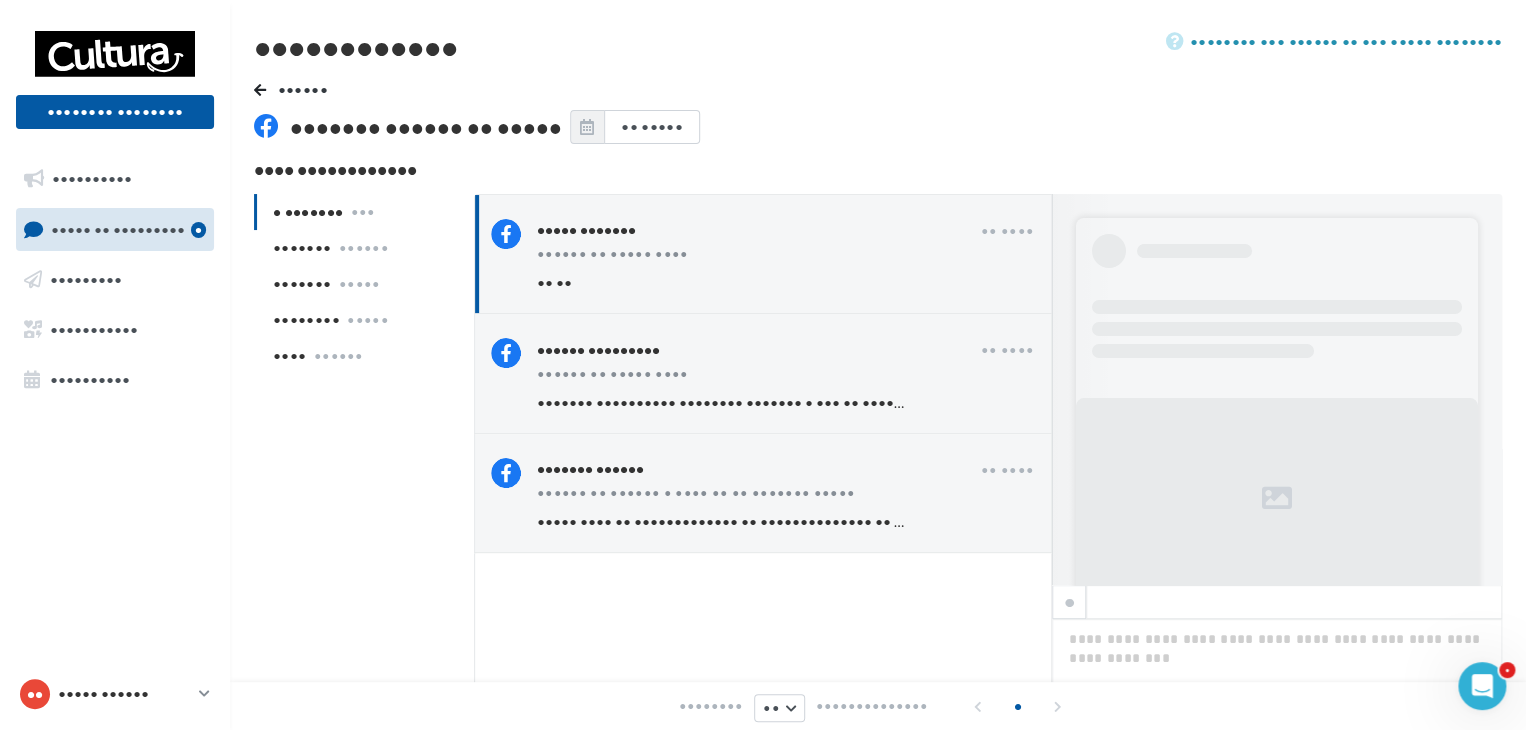 click on "••••••
••••••• •••••• •• •••••
•• •••••
•••••••••••••" at bounding box center (878, 119) 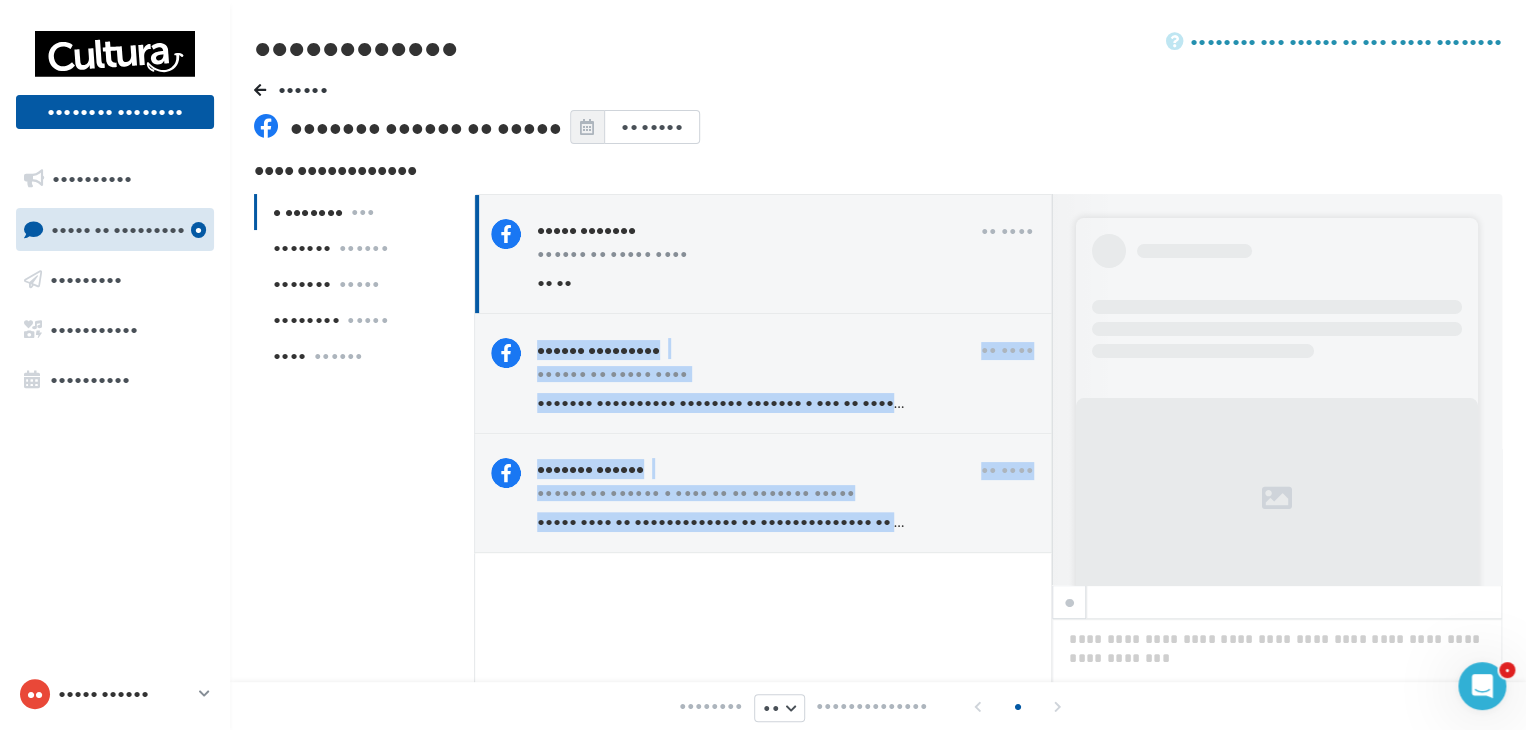 drag, startPoint x: 675, startPoint y: 273, endPoint x: 1093, endPoint y: 230, distance: 420.2059 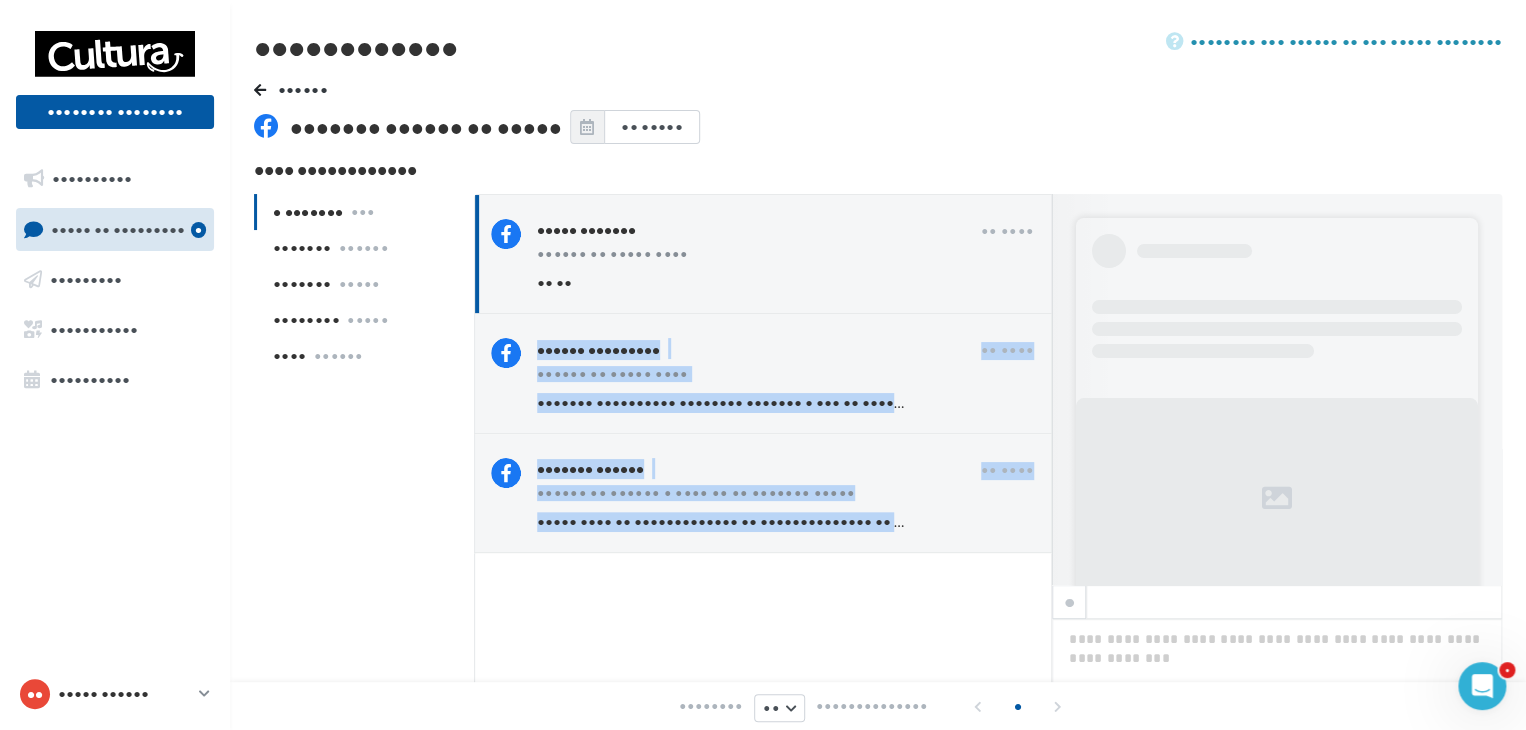 click on "••••• •••••••
•• ••••
•••••• •• ••••• ••••
•• ••
•••••••
•••••• •••••••••
•• ••••
•••••• •• ••••• ••••
•••••••
•••••••••• •••••••• ••••••• • ••• •• •••• •••
•••••••
••••••• ••••••
•• ••••
•••••• •• •••••• • •••• •• •• ••••••• •••••        ••••• •••• •• ••••••••••••• •• •••••••••••••• •• ••• •••••••••••• •• ••• ••• •••• ••••• ••••• •••••• • ••• ••••• •••
•••••••
••
•• •••• ••••••••" at bounding box center [988, 494] 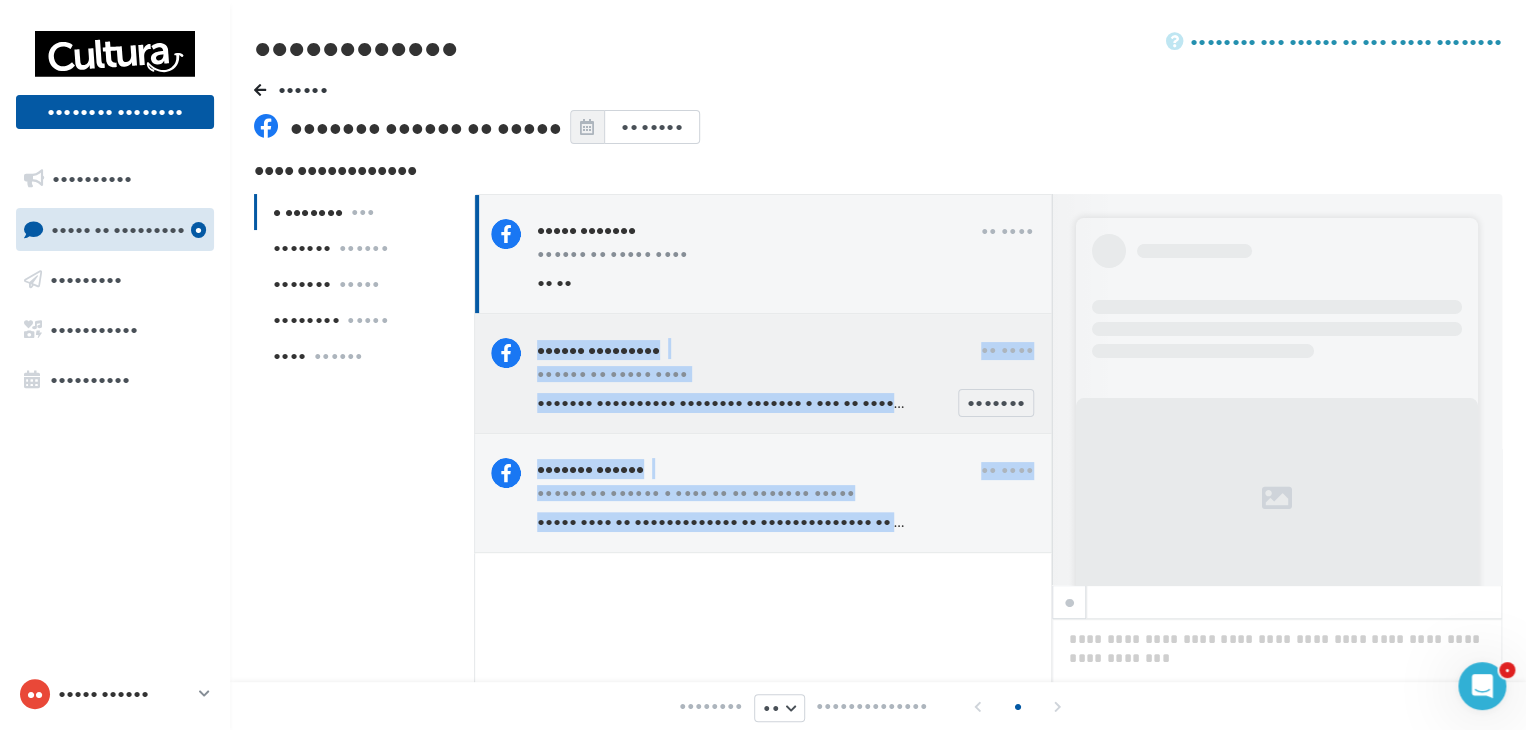 click on "•••••• •••••••••
•• ••••
•••••• •• ••••• ••••
•••••••
•••••••••• •••••••• ••••••• • ••• •• •••• •••
•••••••" at bounding box center [763, 373] 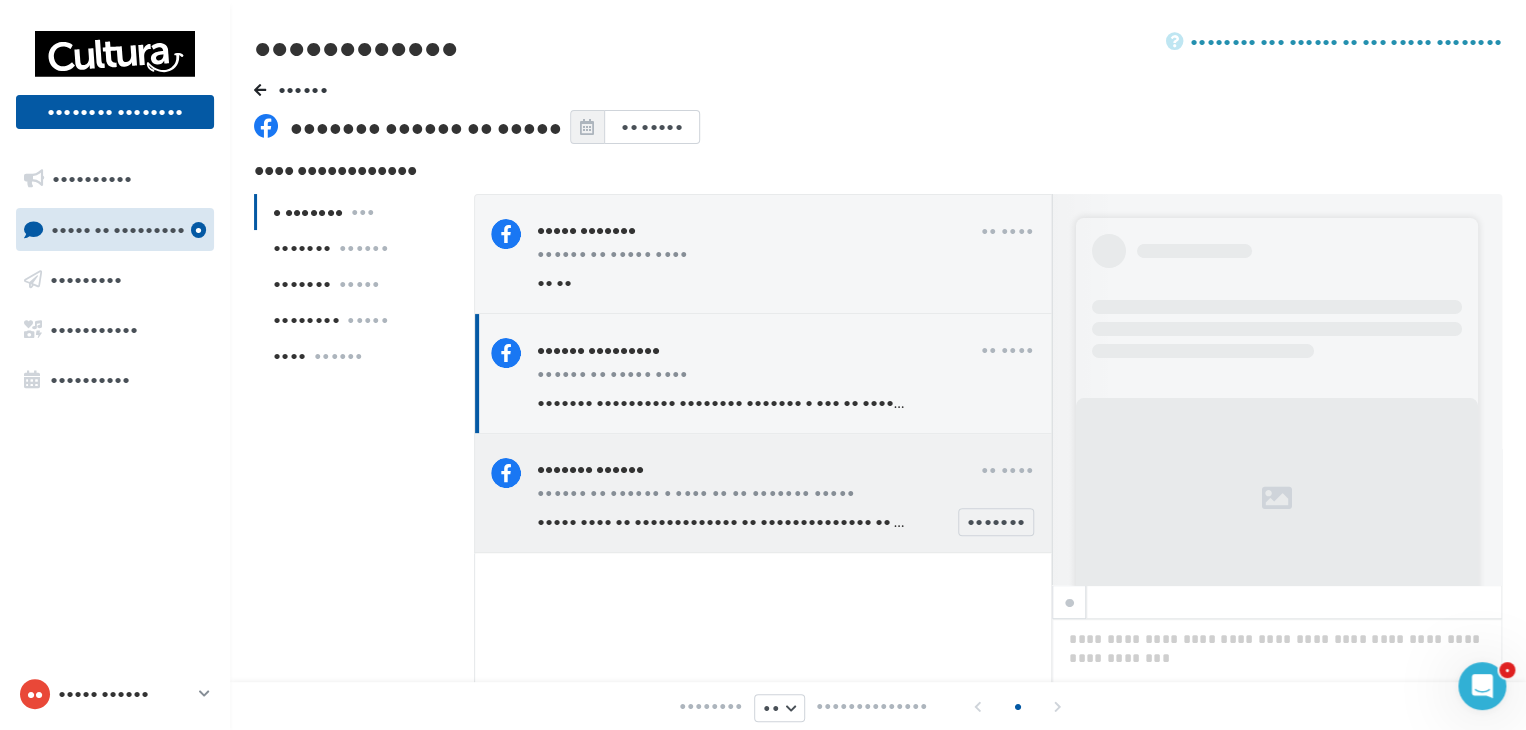 click on "••••• •••• •• ••••••••••••• •• •••••••••••••• •• ••• •••••••••••• •• ••• ••• •••• ••••• ••••• •••••• • ••• ••••• •••" at bounding box center [953, 521] 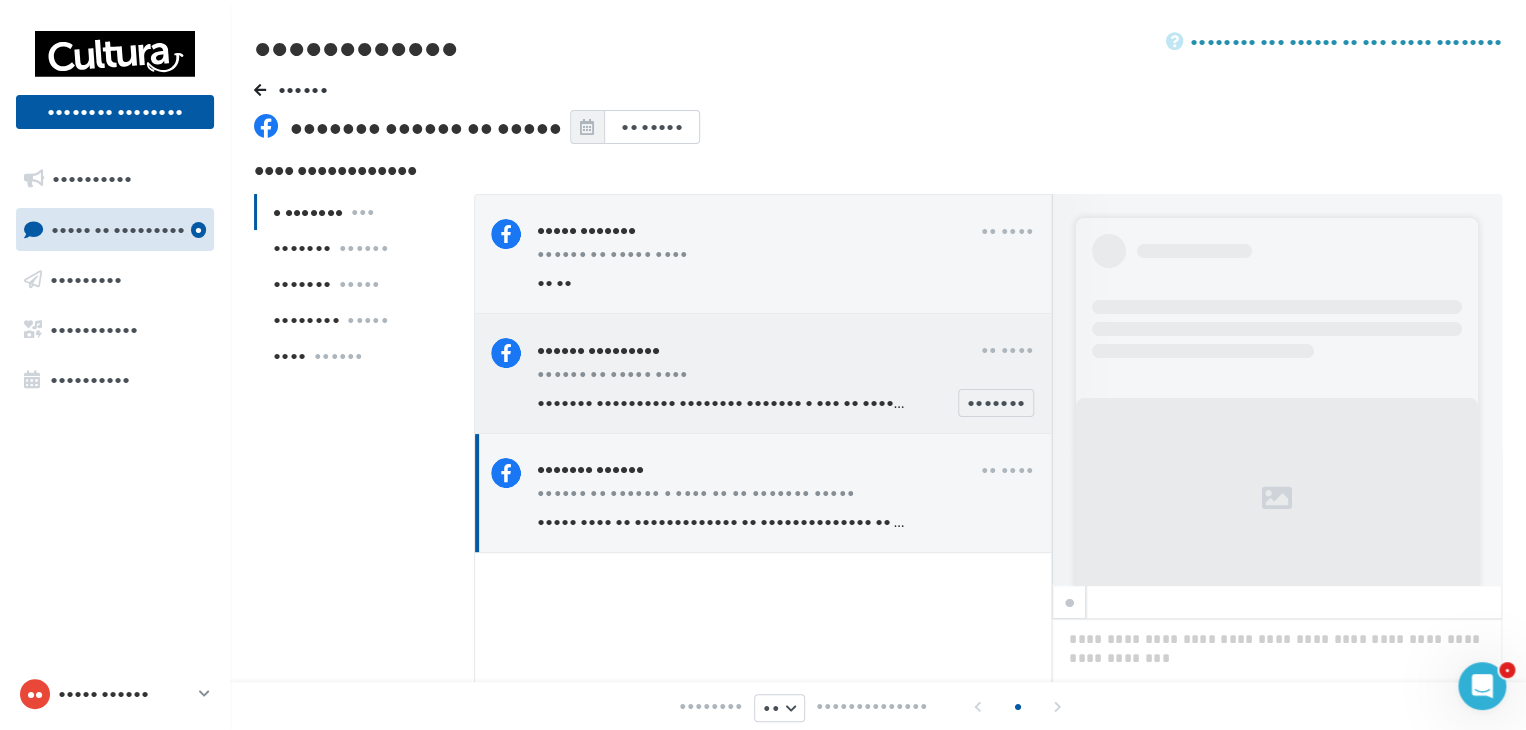 click on "•••••••
•••••••••• •••••••• ••••••• • ••• •• •••• •••" at bounding box center (720, 403) 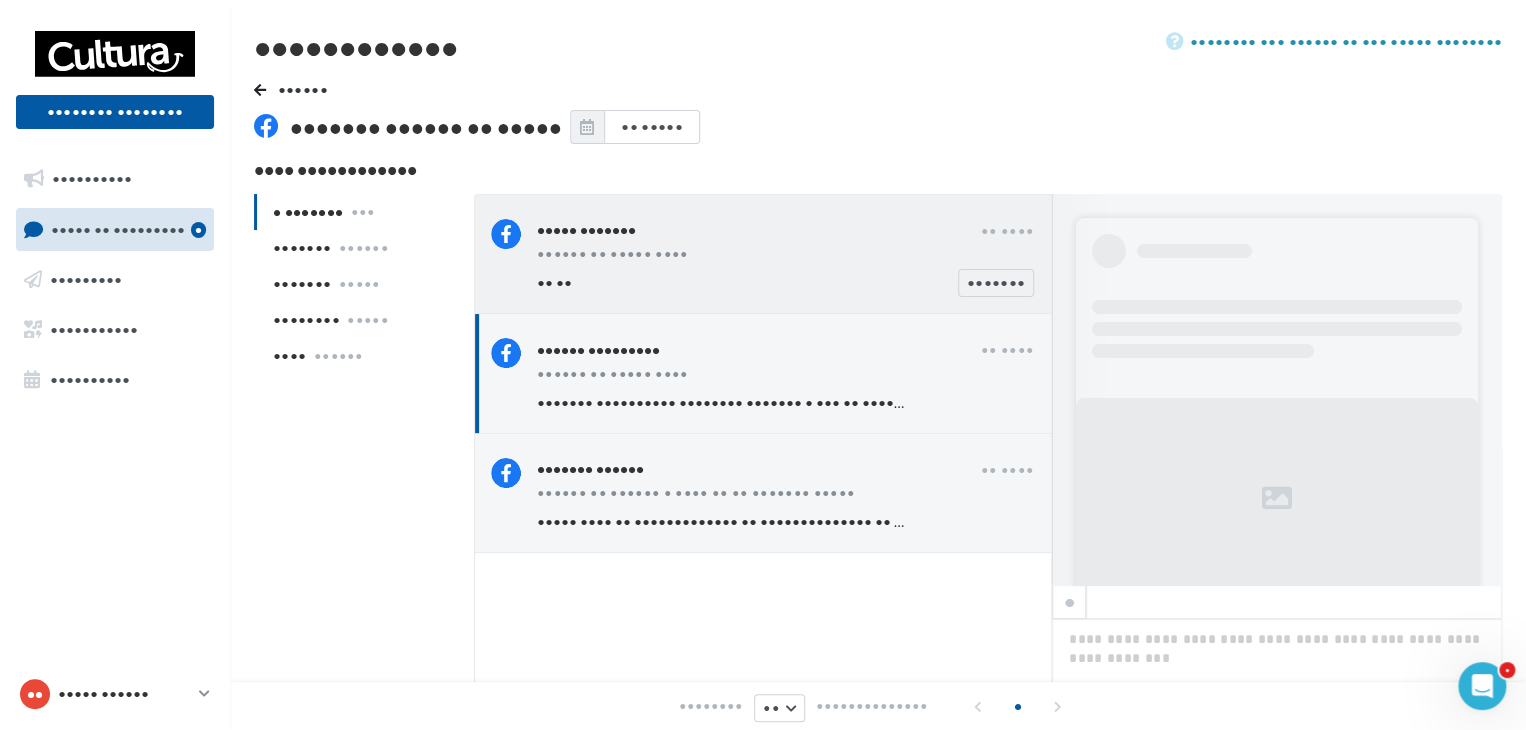 click on "•• ••" at bounding box center (720, 283) 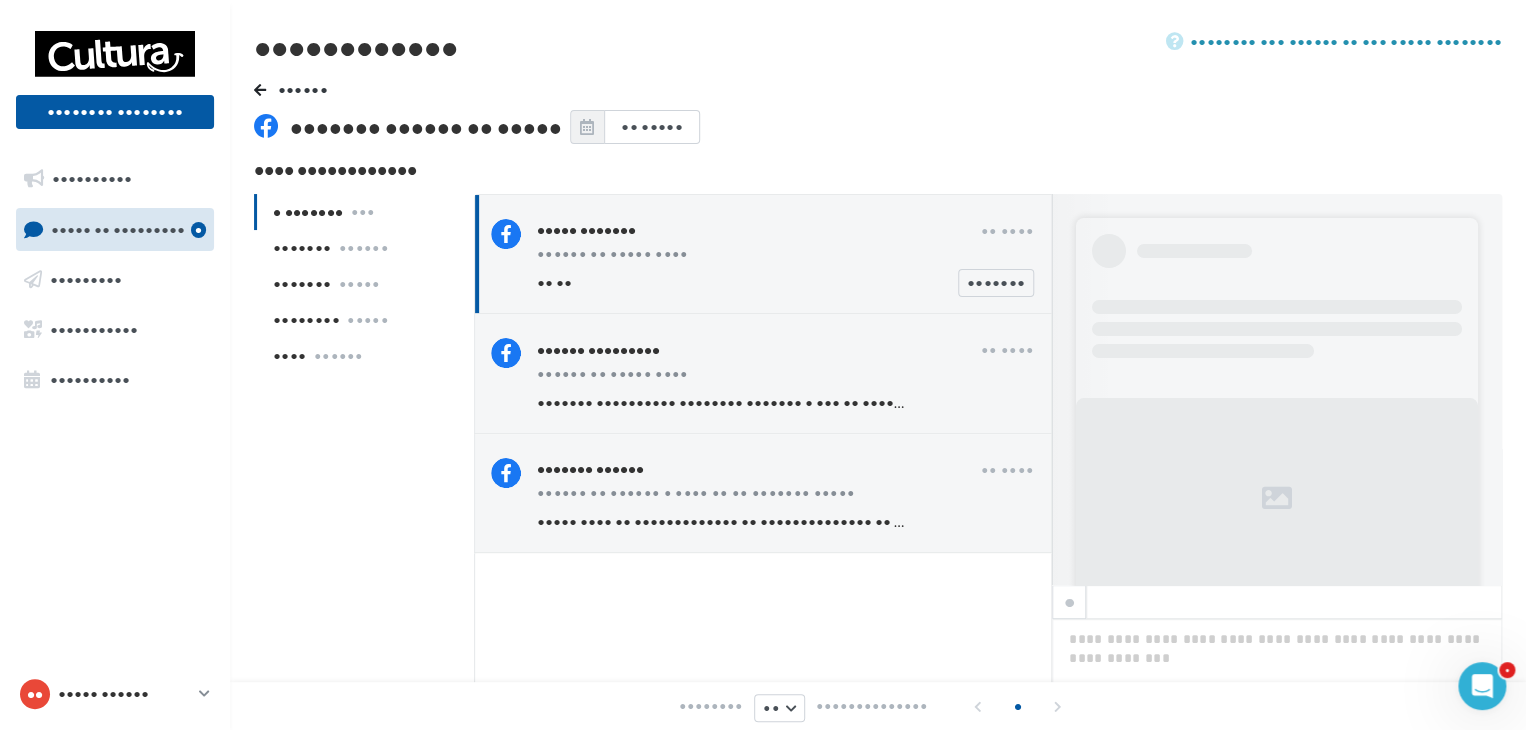 click on "•• ••" at bounding box center [720, 283] 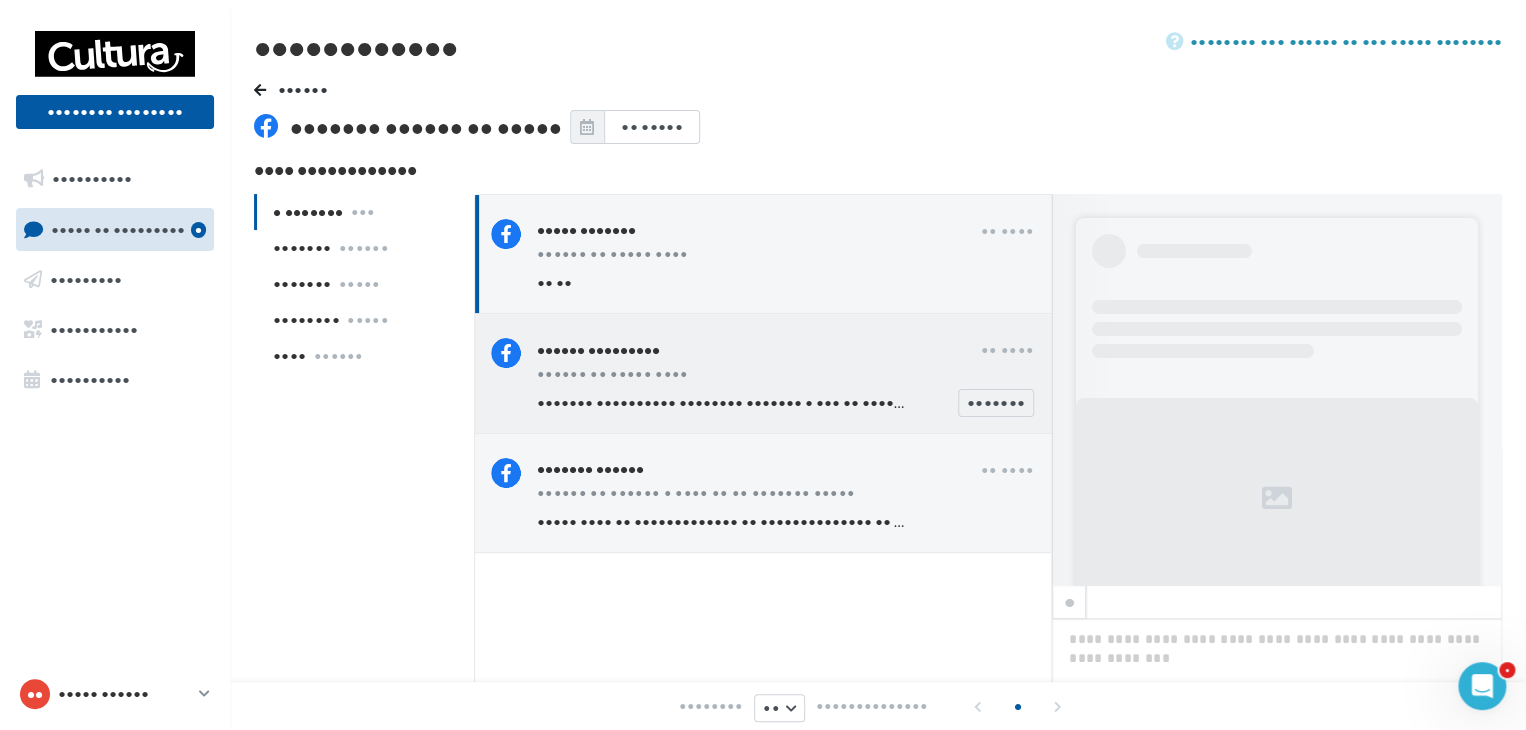 click on "•••••••
•••••••••• •••••••• ••••••• • ••• •• •••• •••" at bounding box center [729, 402] 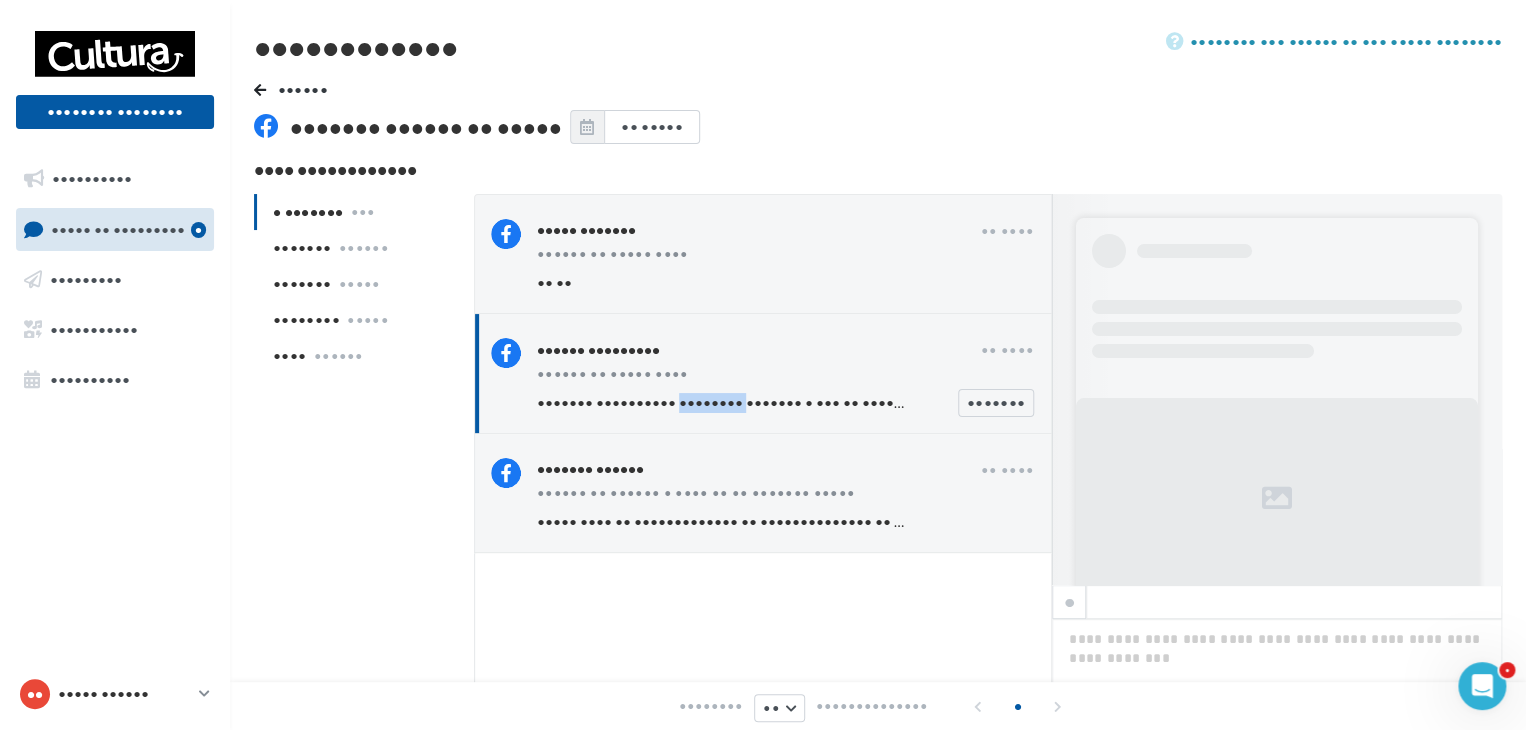 click on "•••••••
•••••••••• •••••••• ••••••• • ••• •• •••• •••" at bounding box center [729, 402] 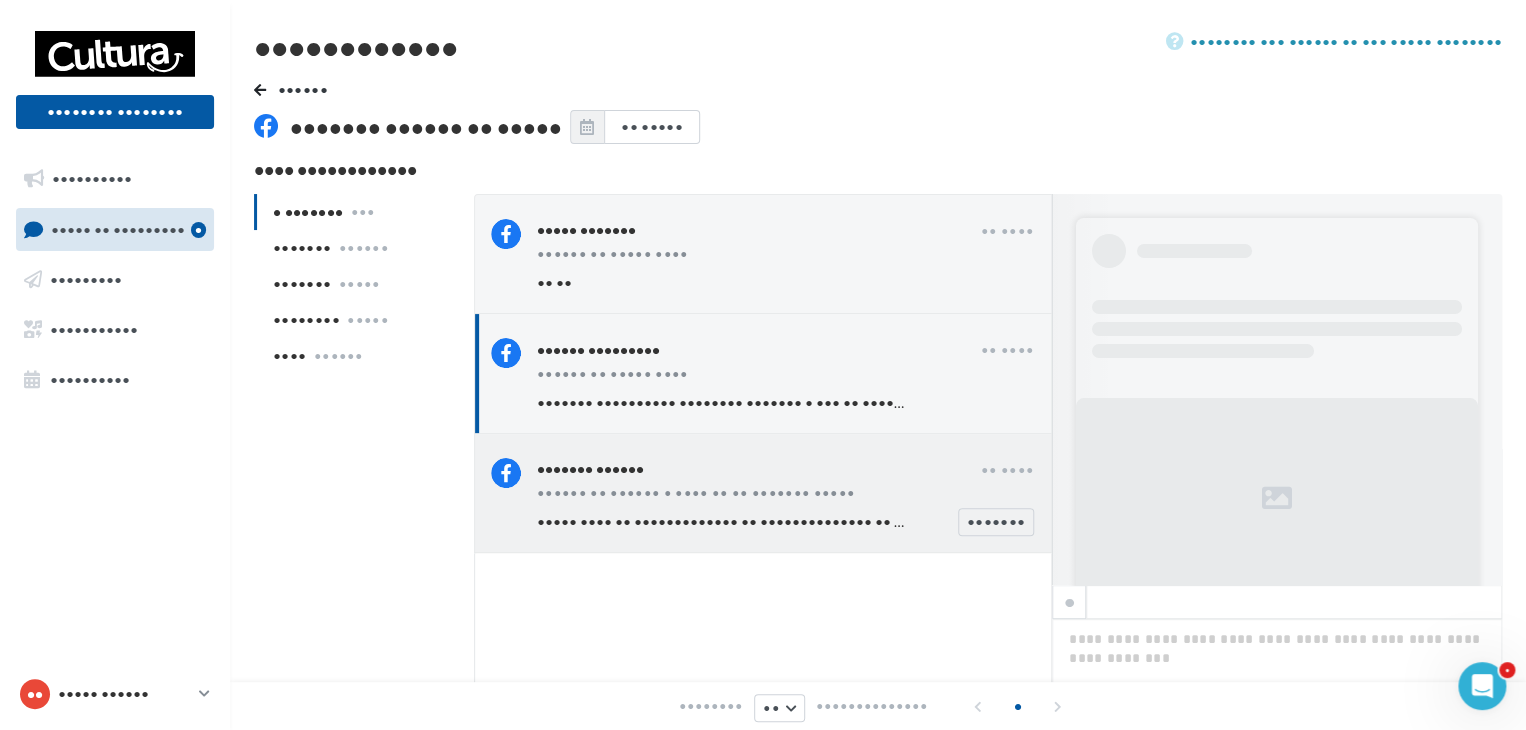 click on "••••••• ••••••" at bounding box center (759, 470) 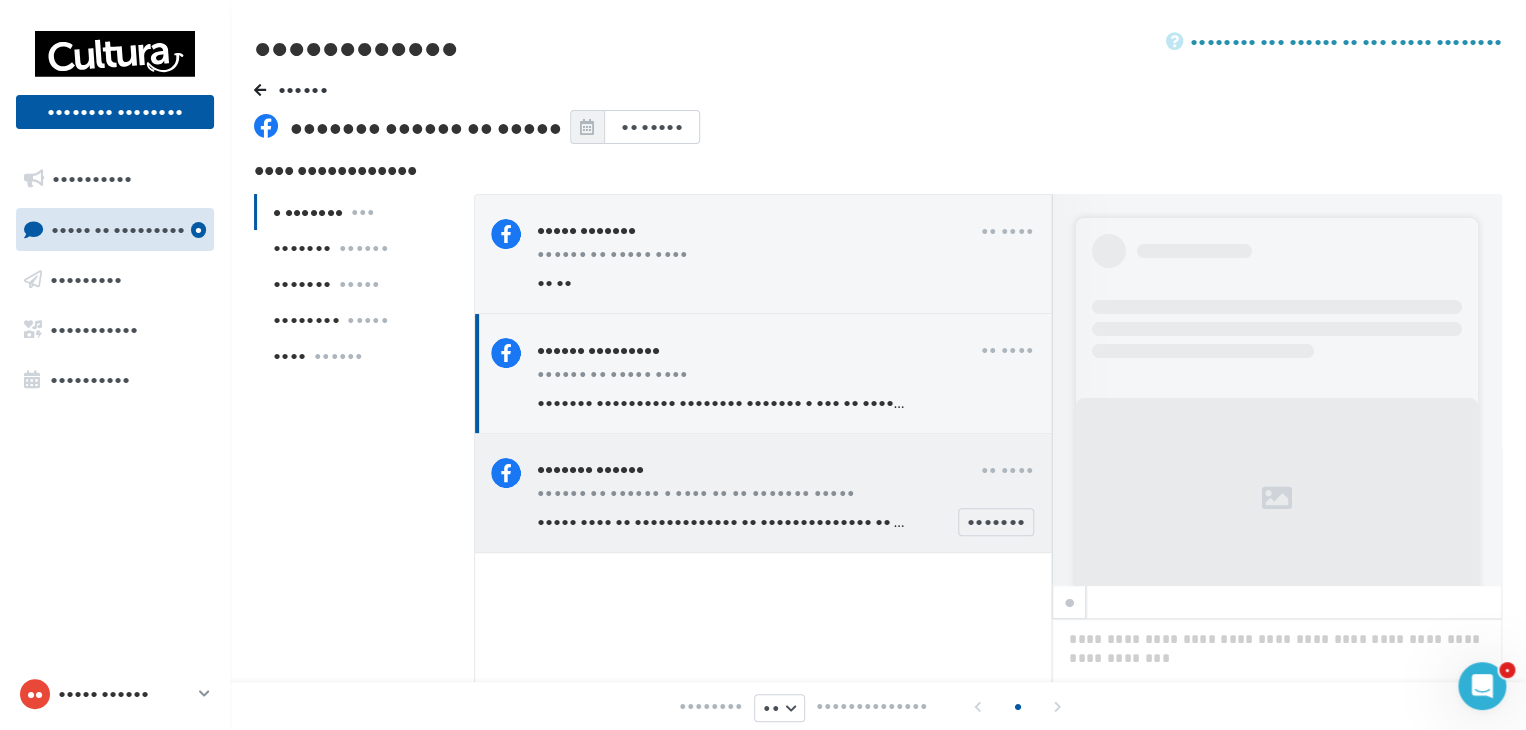 click on "••••••• ••••••" at bounding box center (759, 470) 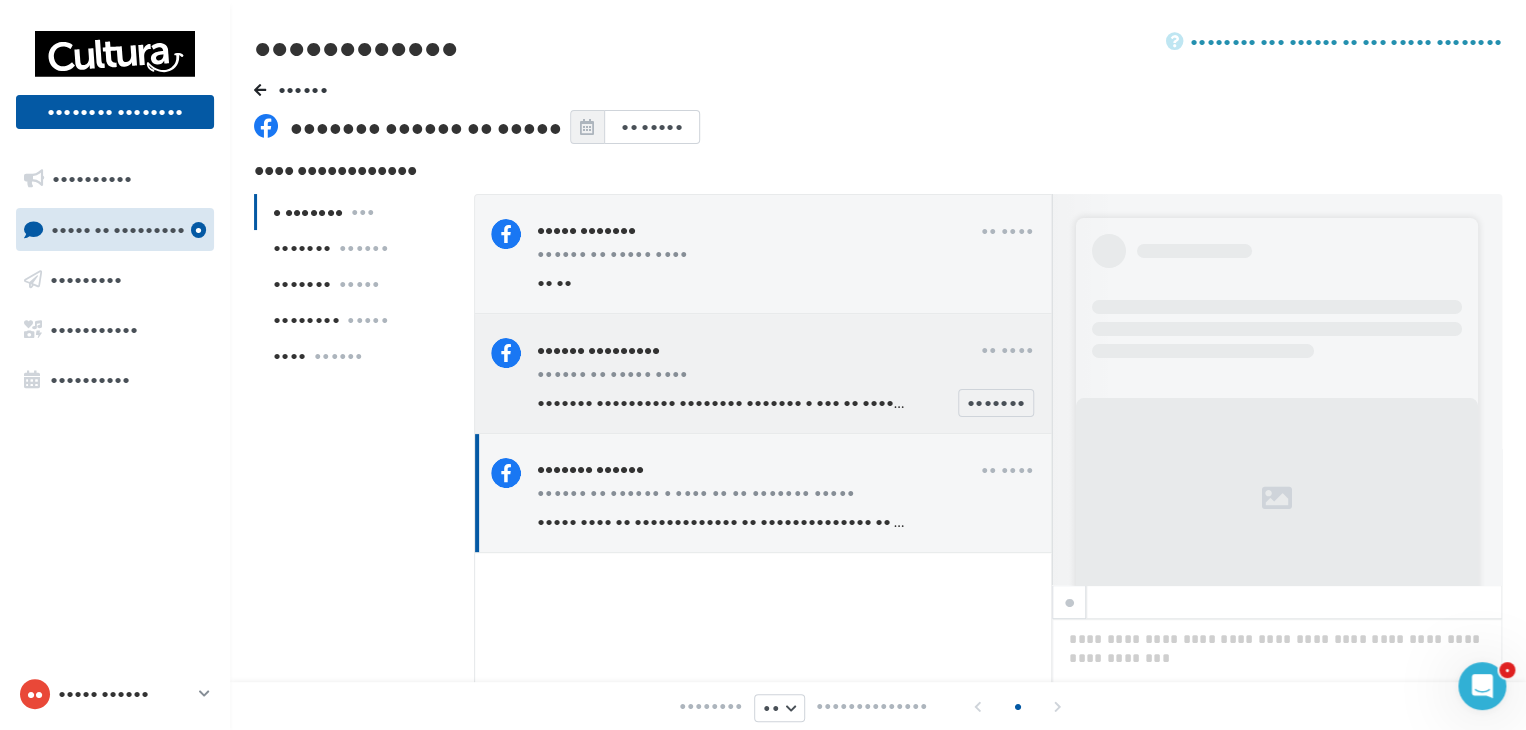 click on "•••••••
•••••••••• •••••••• ••••••• • ••• •• •••• •••" at bounding box center (729, 402) 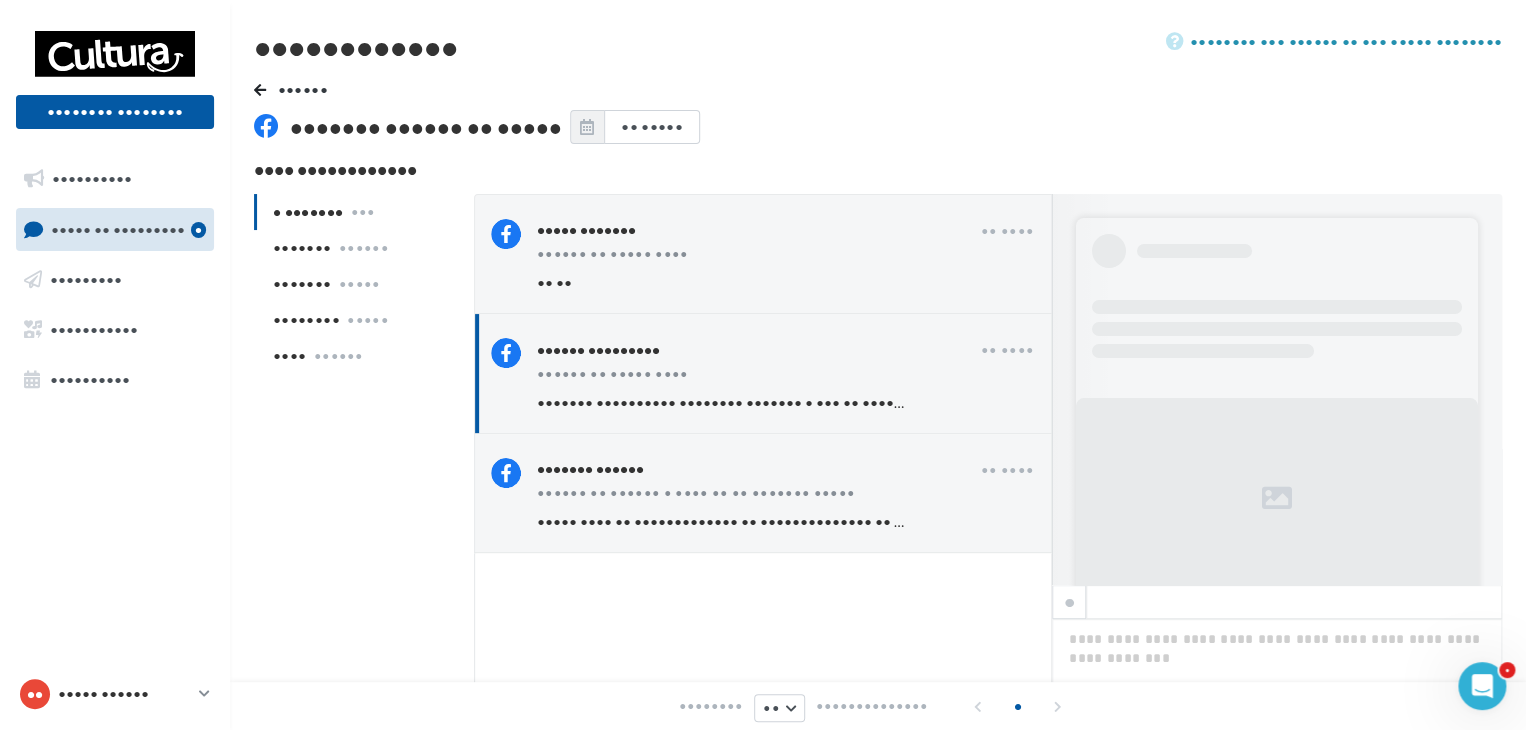 click on "• •••••••
•••
•••••••
••••••
•••••••
•••••
••••••••
•••••
••••
••••••" at bounding box center (360, 284) 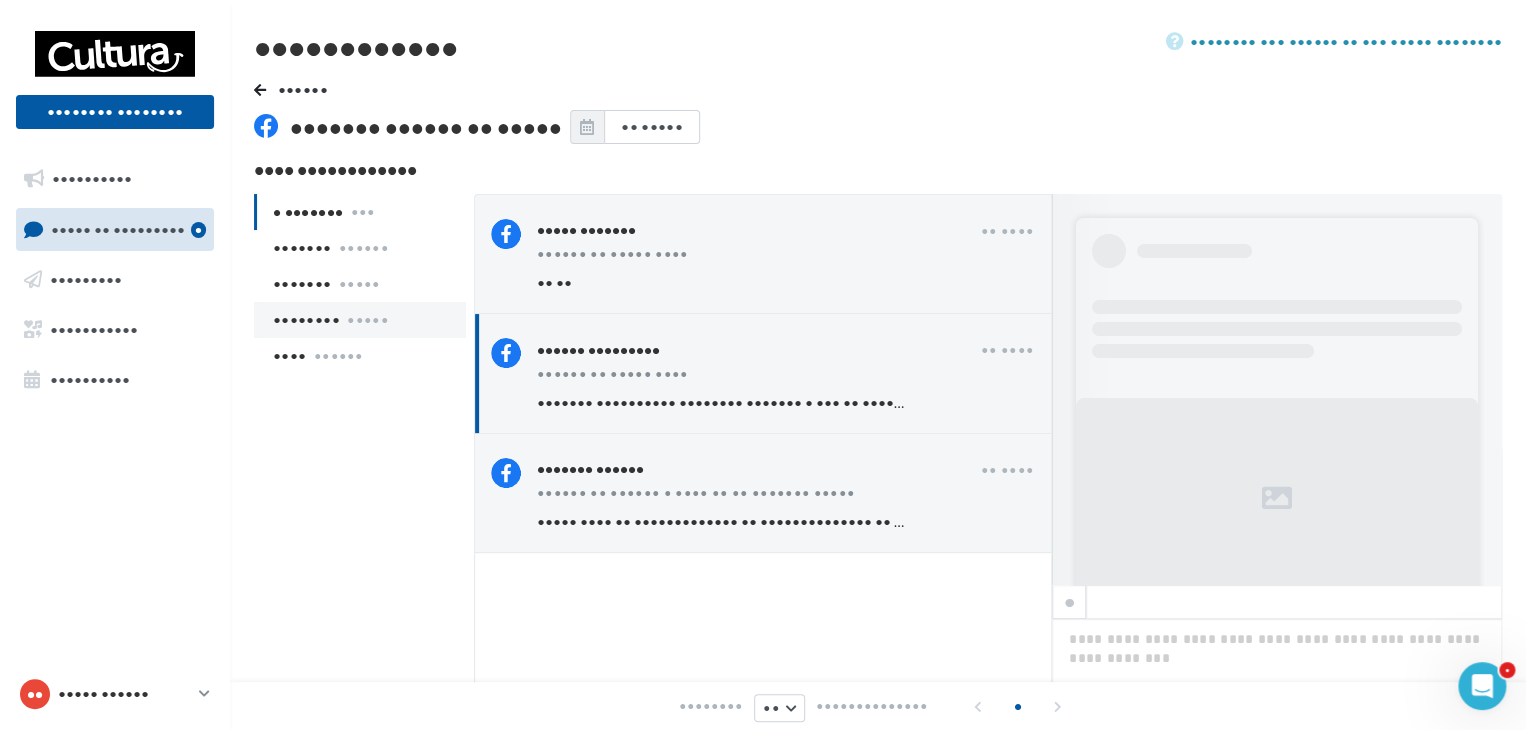 click on "••••••••" at bounding box center (302, 248) 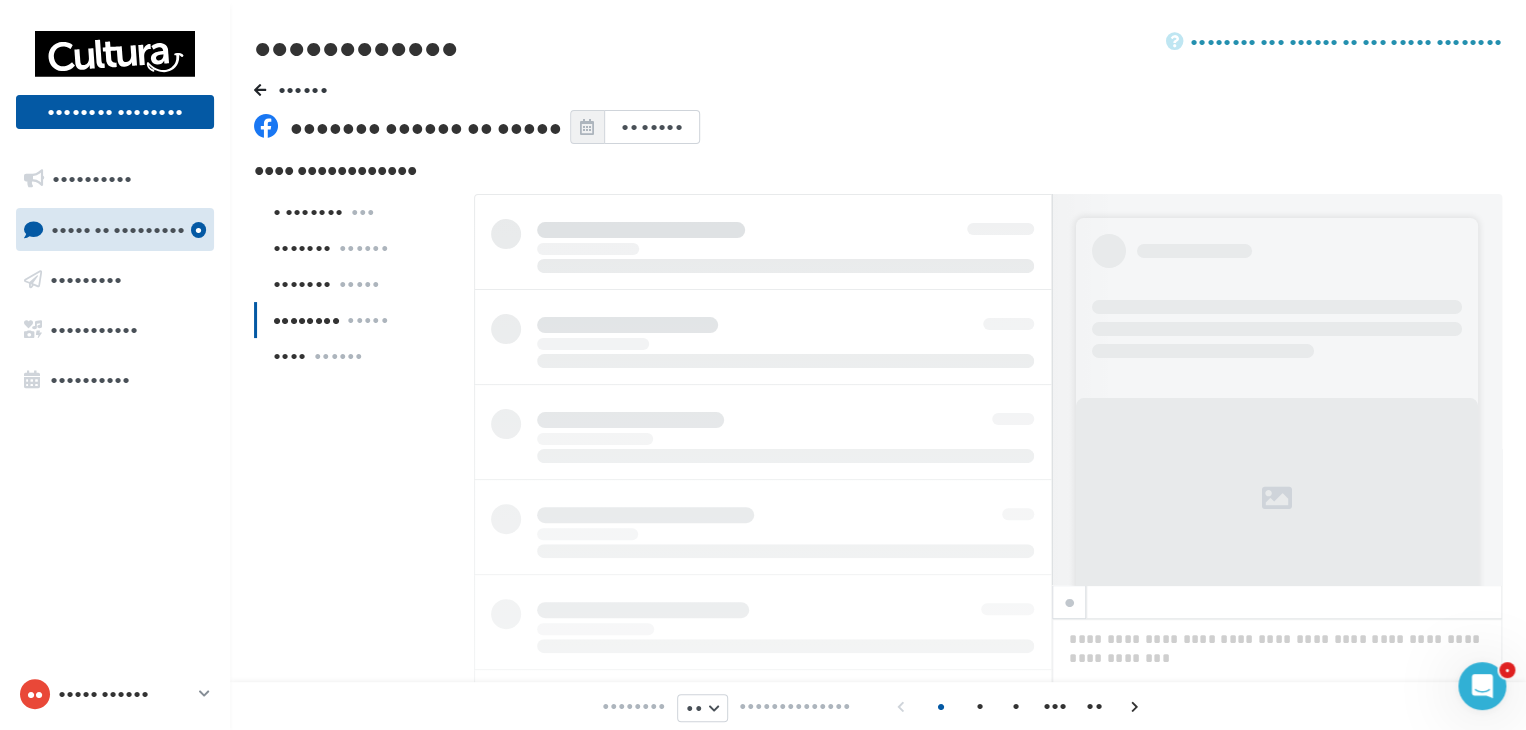 scroll, scrollTop: 1, scrollLeft: 0, axis: vertical 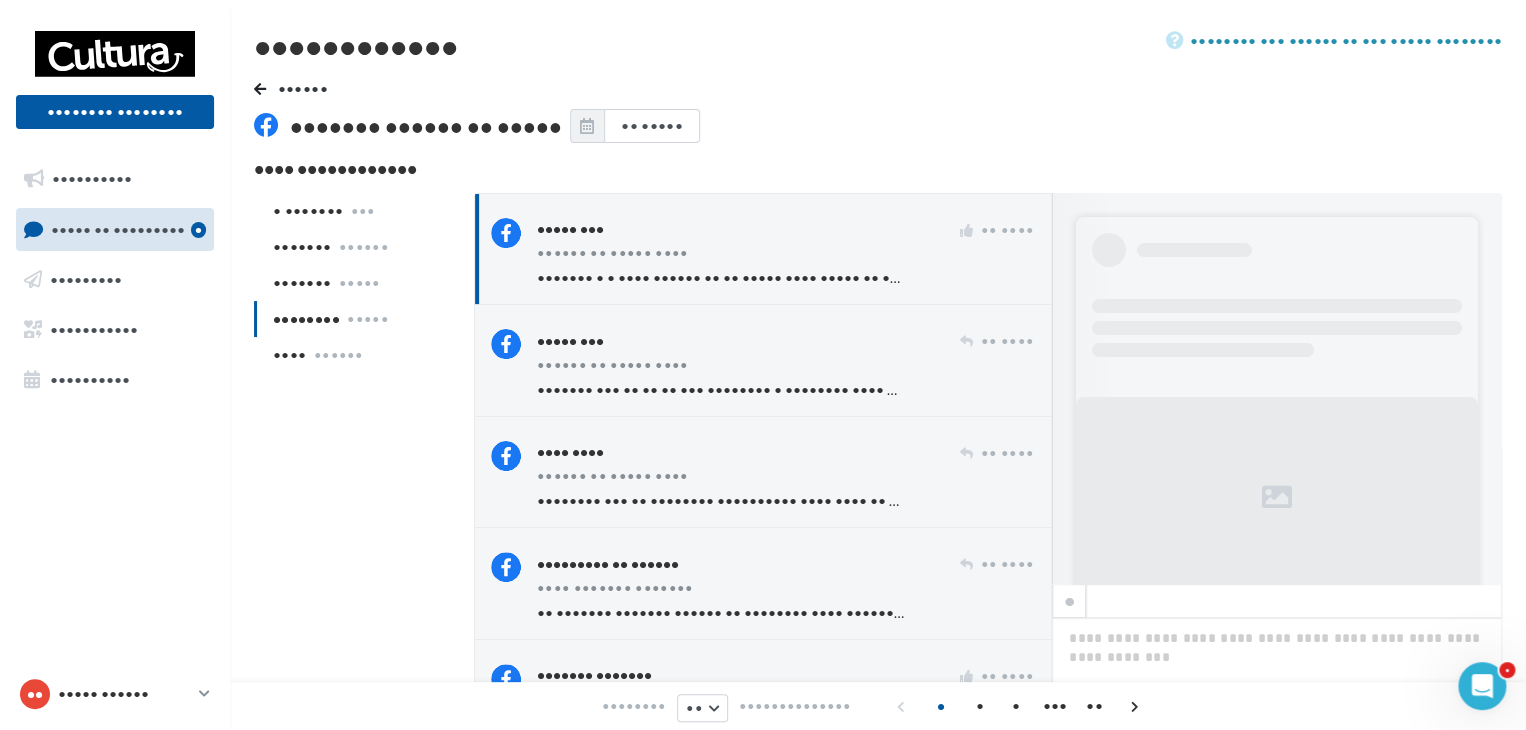 click on "••••••• • • •••• •••••• •• •• ••••• •••• ••••• •• ••••• • ••• • •••••" at bounding box center (720, 278) 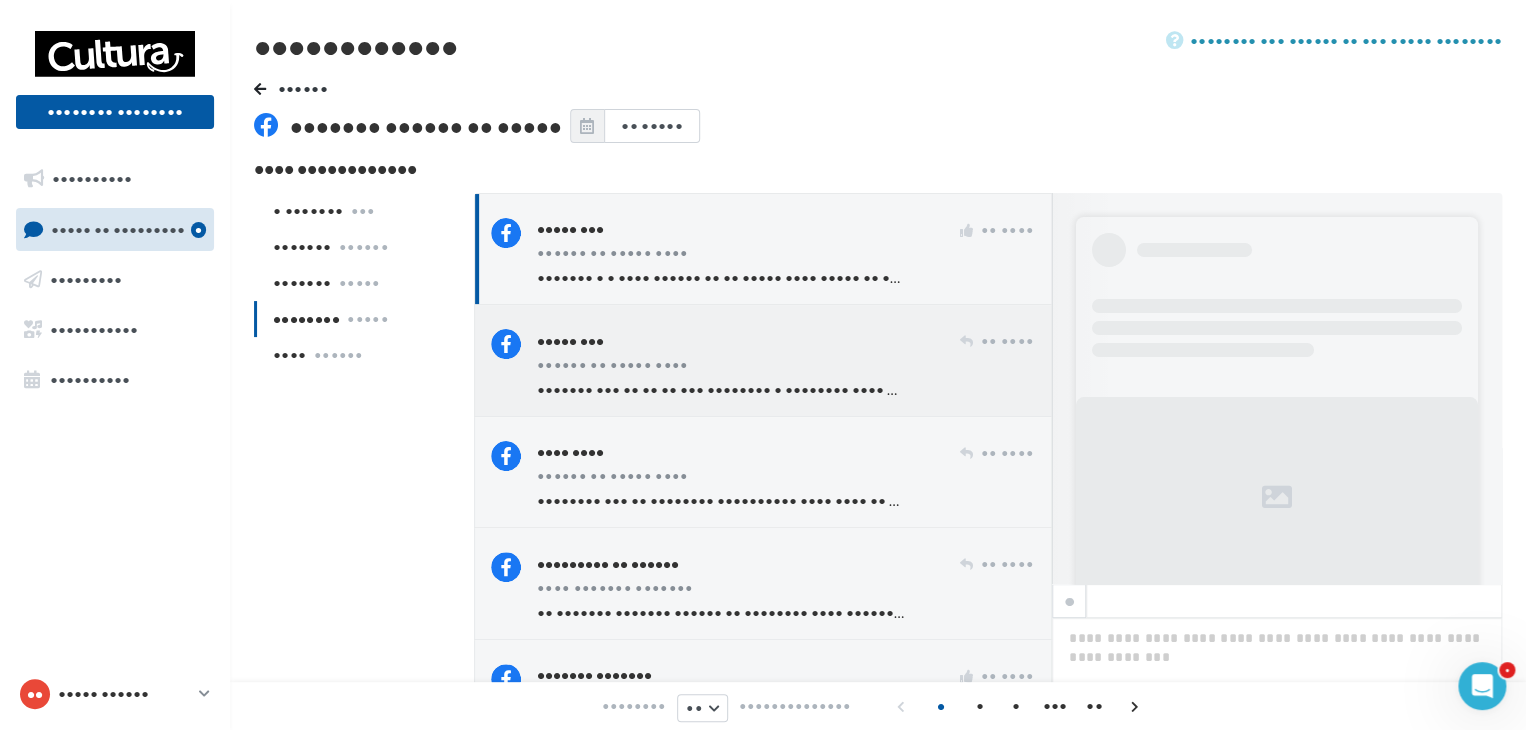 click on "•••••• •• ••••• ••••" at bounding box center [785, 367] 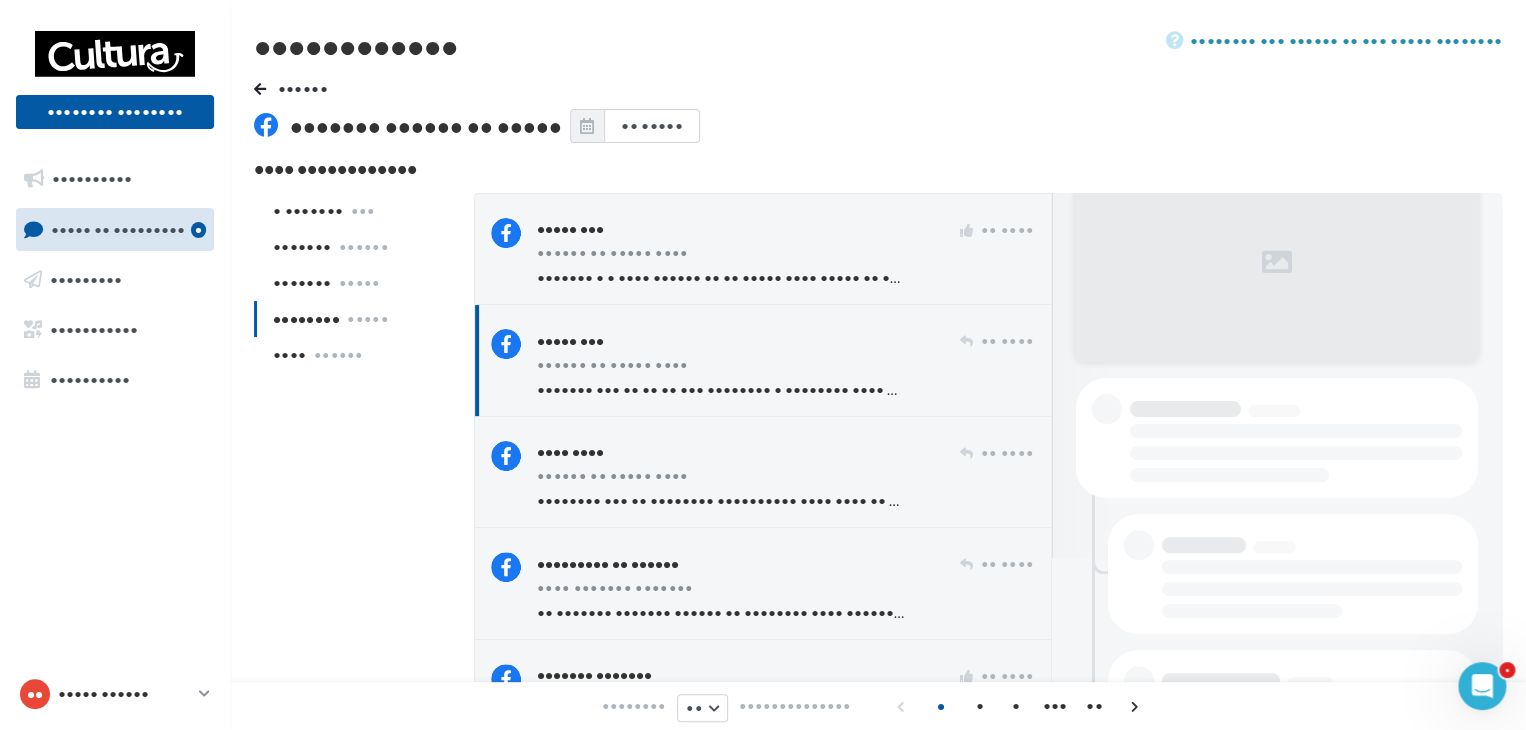 scroll, scrollTop: 236, scrollLeft: 0, axis: vertical 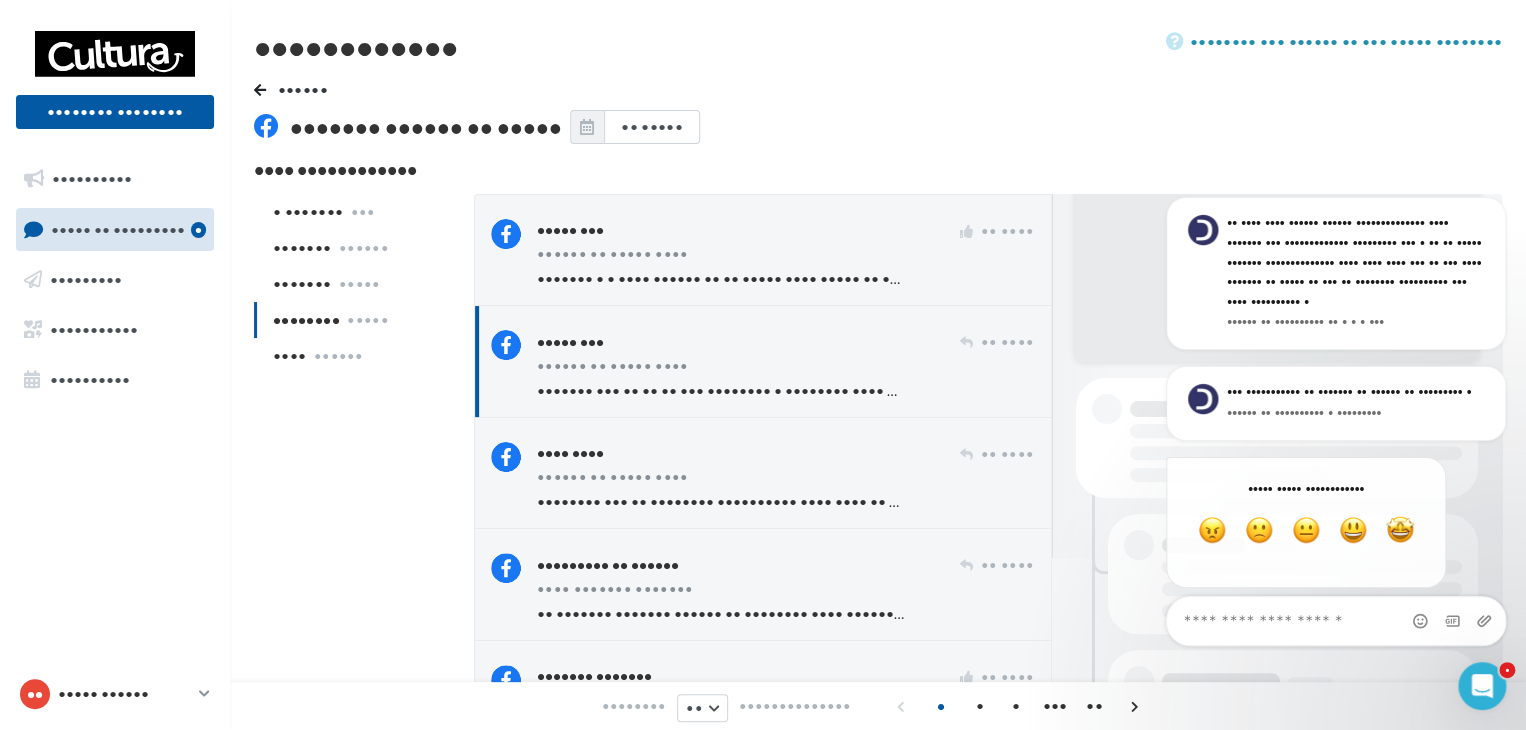 click on "••••••
••••••• •••••• •• •••••
•• •••••
•••••••••••••" at bounding box center [878, 119] 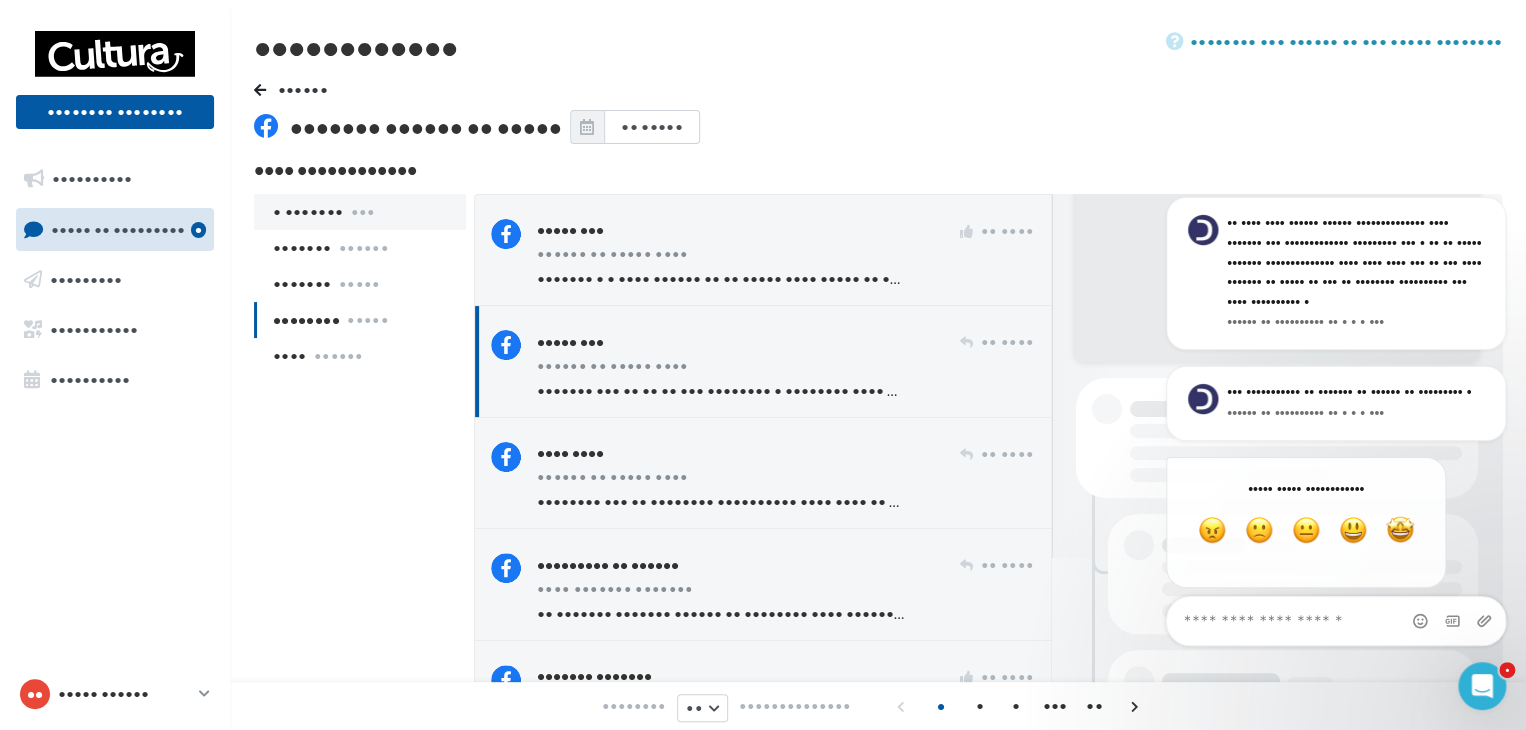 click on "• •••••••
•••" at bounding box center [360, 212] 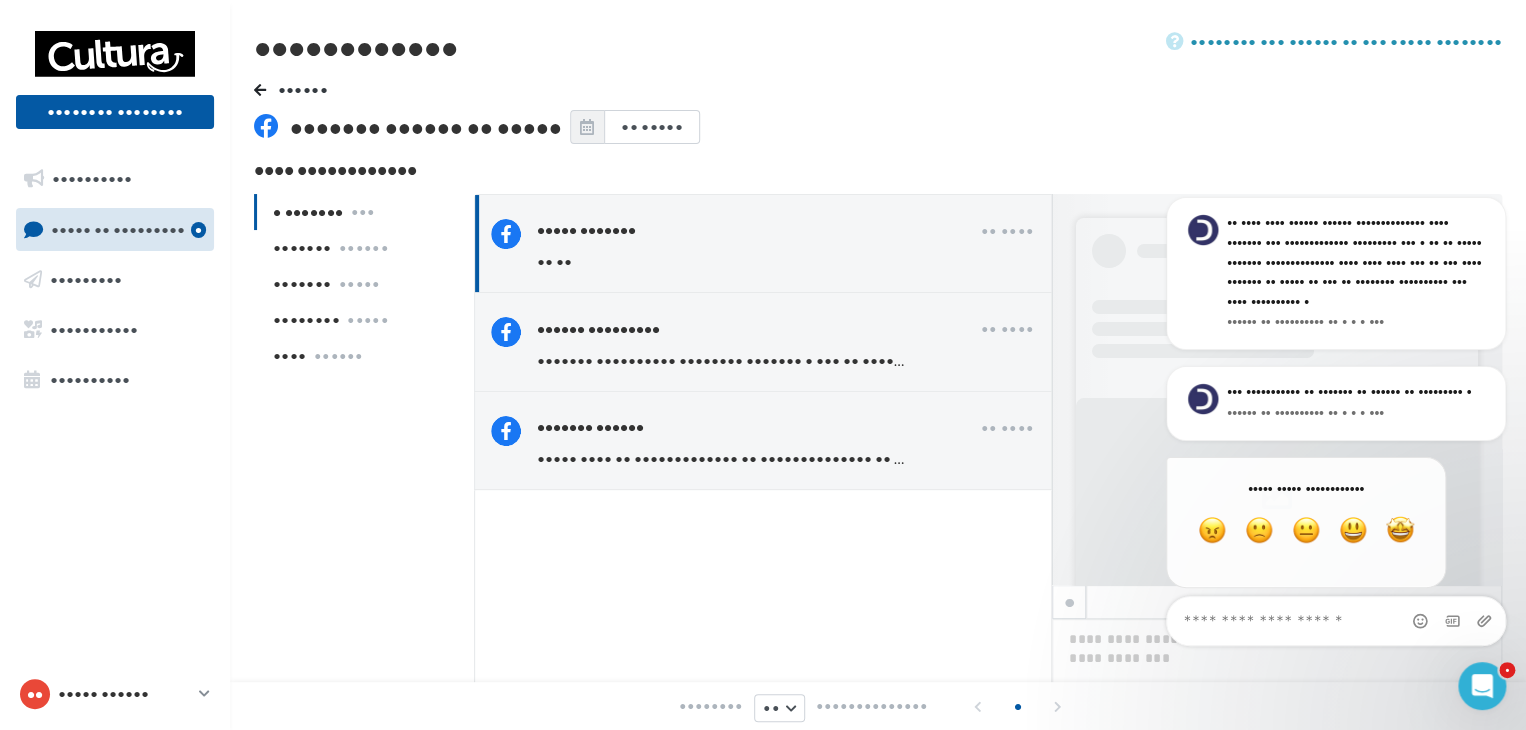 scroll, scrollTop: 0, scrollLeft: 0, axis: both 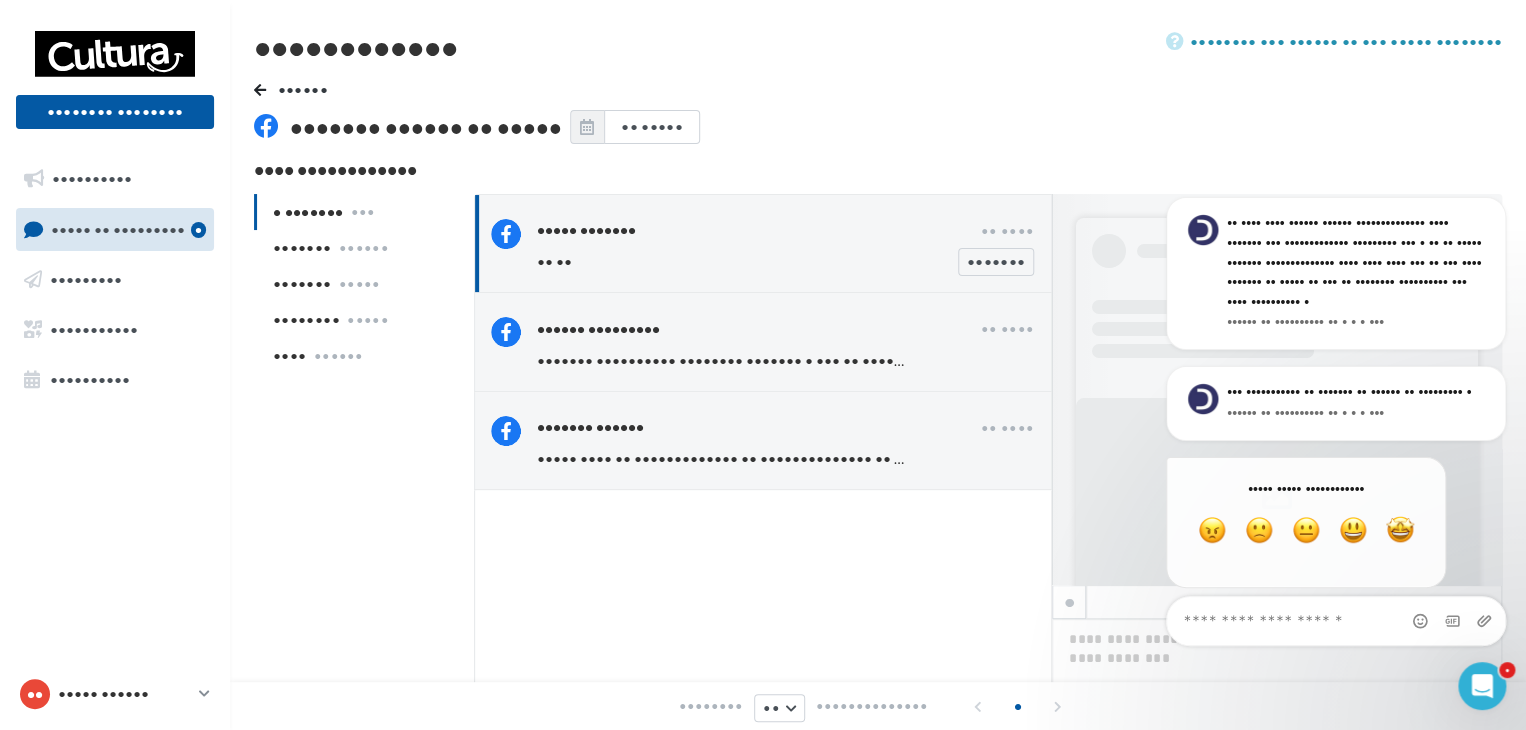 click on "•• ••" at bounding box center (720, 262) 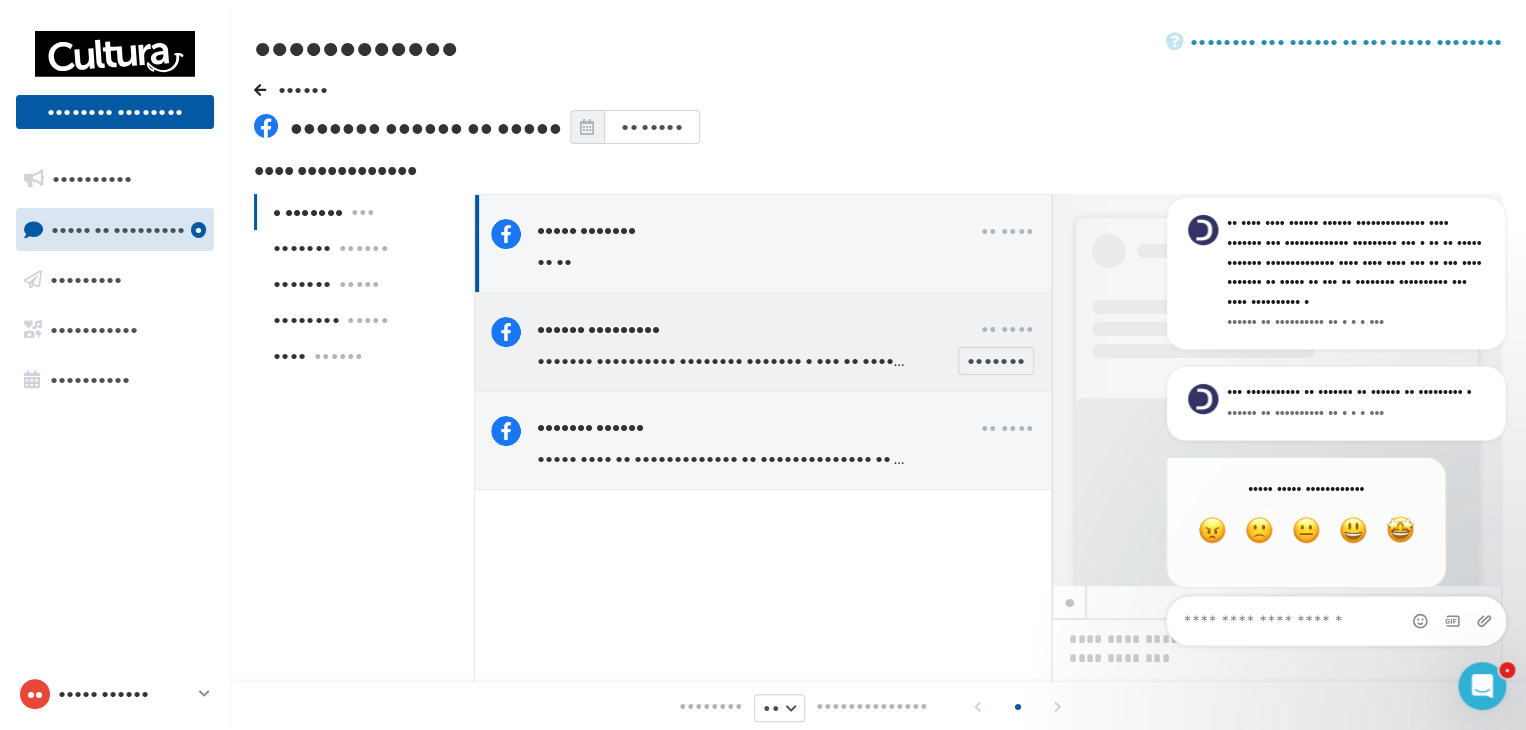 click on "•••••• •••••••••" at bounding box center [759, 329] 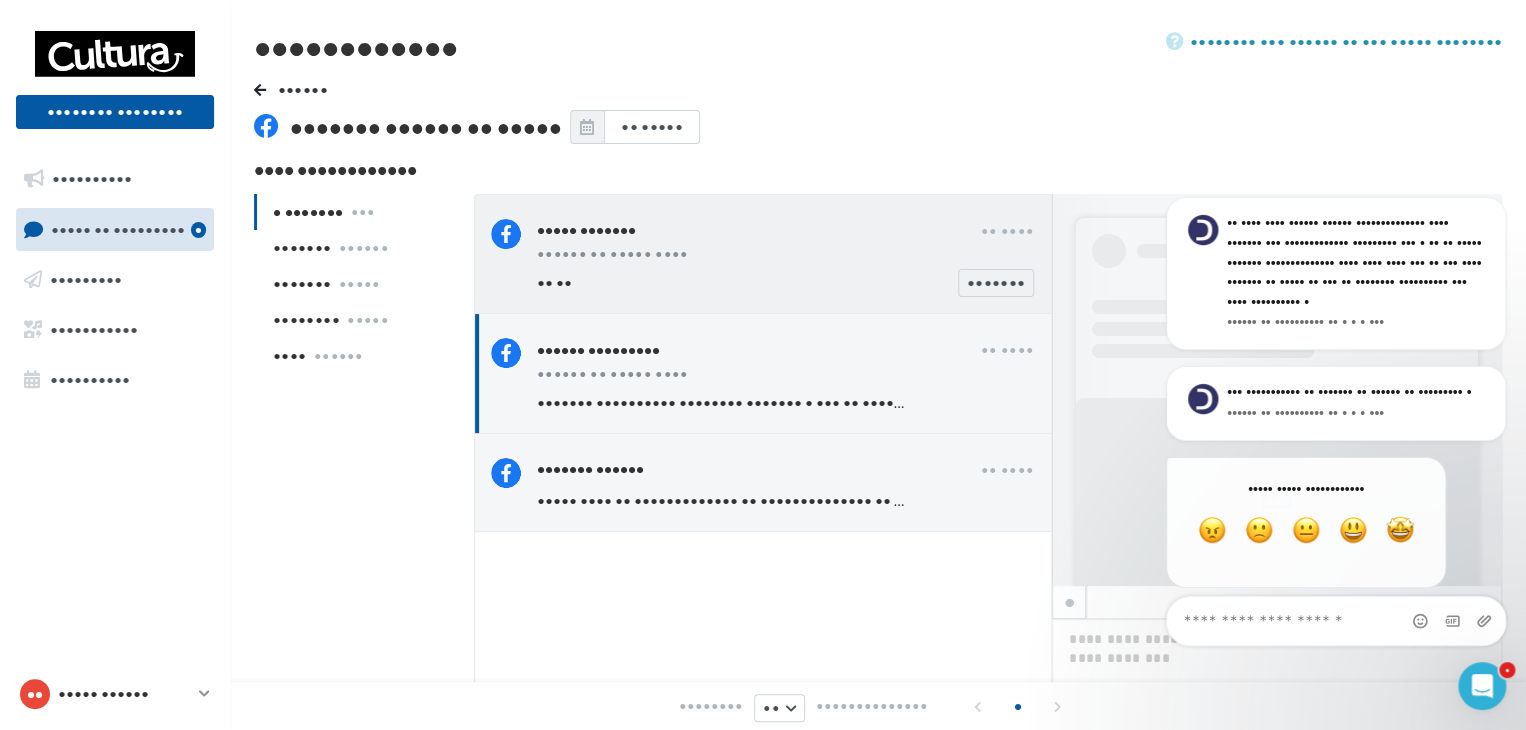 click on "•• ••" at bounding box center (720, 283) 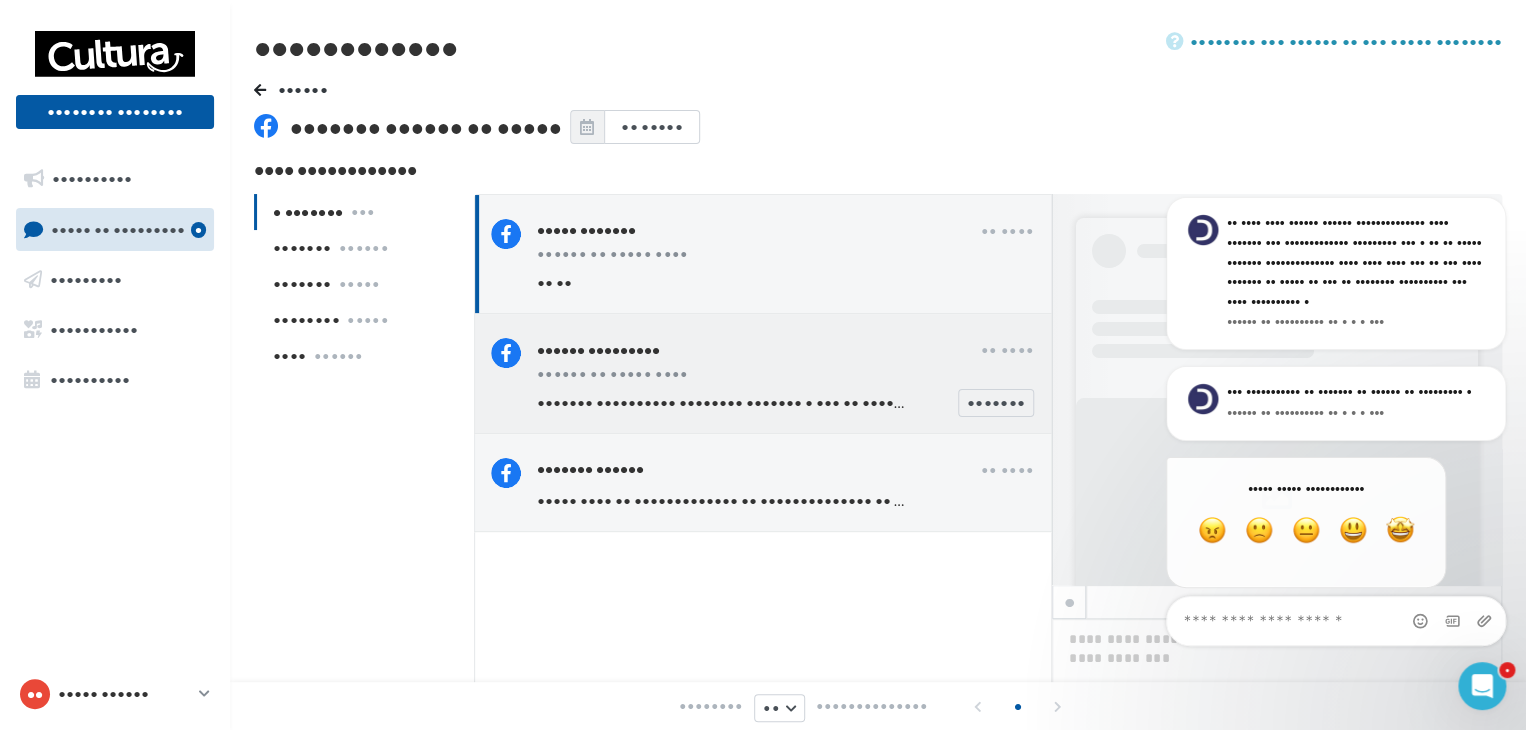 click on "•••••• •• ••••• ••••" at bounding box center (785, 376) 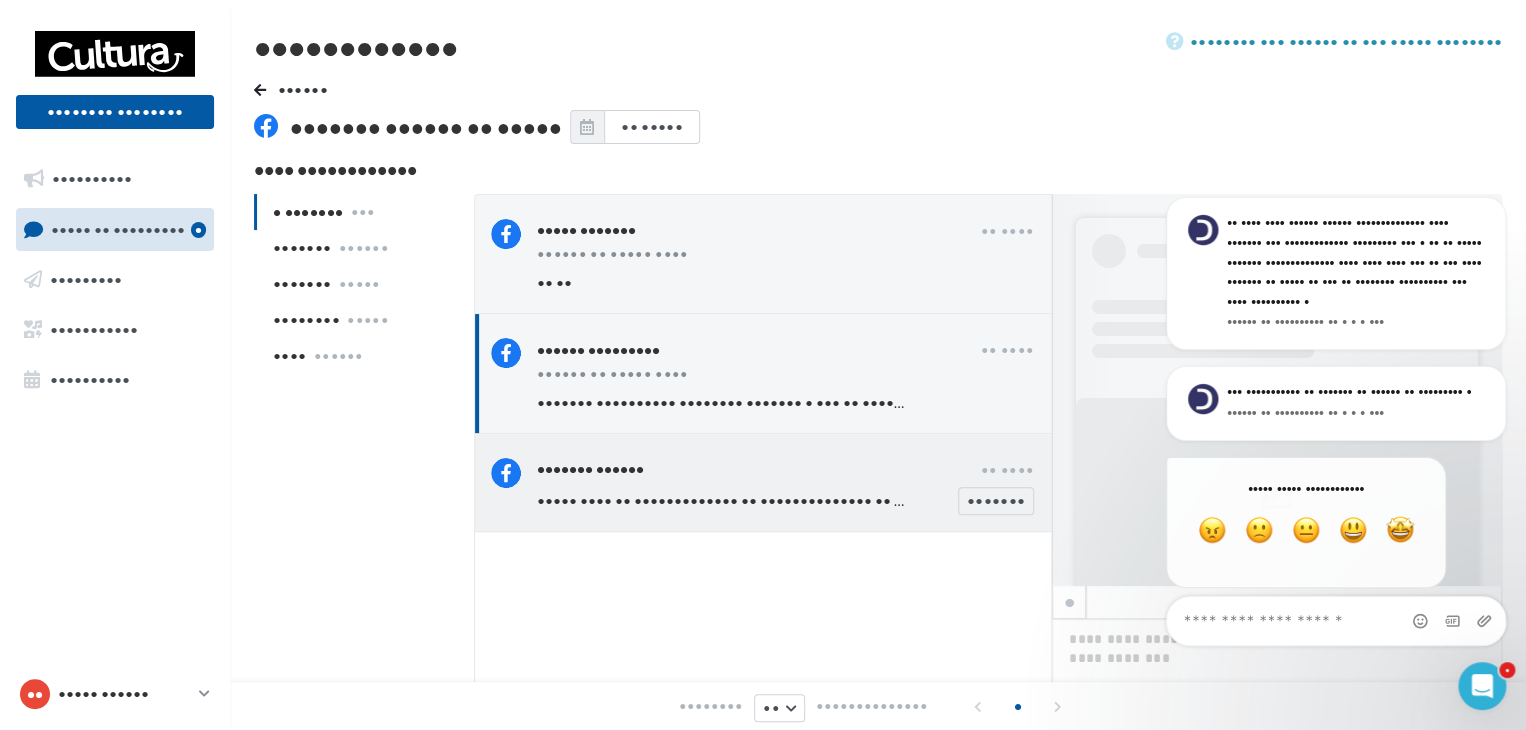 click on "••••• •••• •• ••••••••••••• •• •••••••••••••• •• ••• •••••••••••• •• ••• ••• •••• ••••• ••••• •••••• • ••• ••••• •••" at bounding box center [953, 500] 